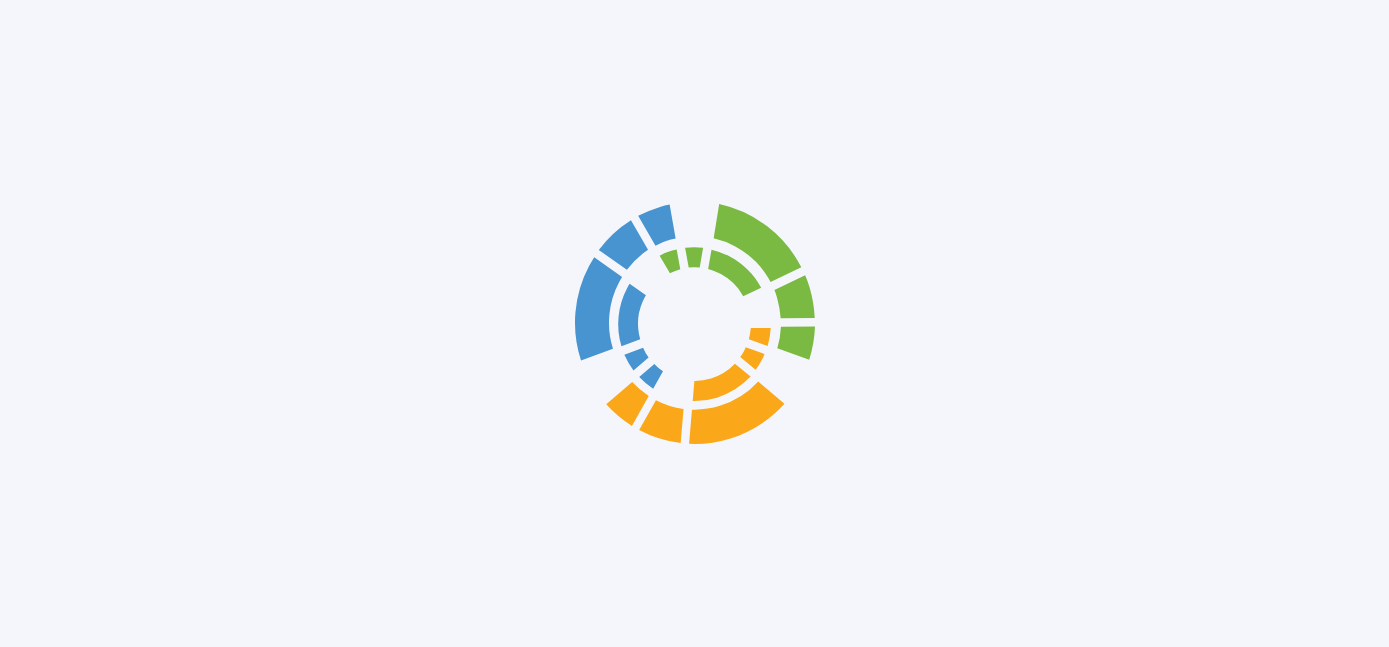 scroll, scrollTop: 0, scrollLeft: 0, axis: both 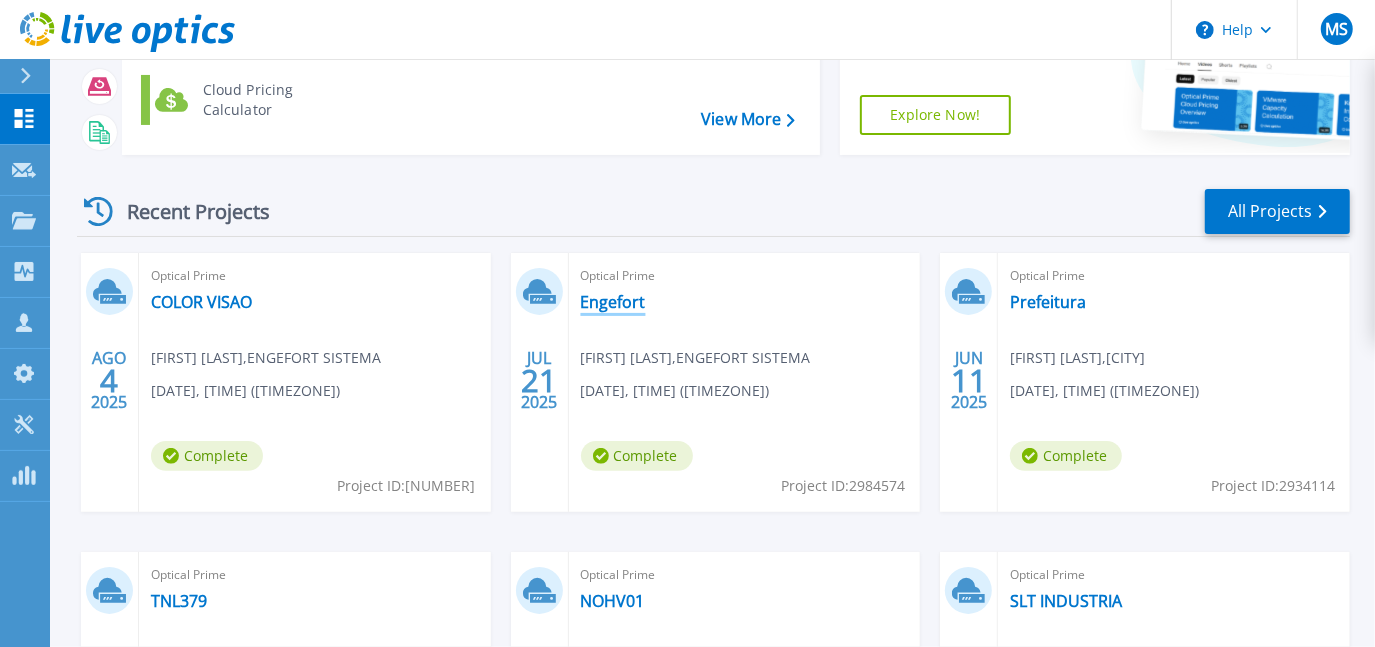 click on "Engefort" at bounding box center (613, 302) 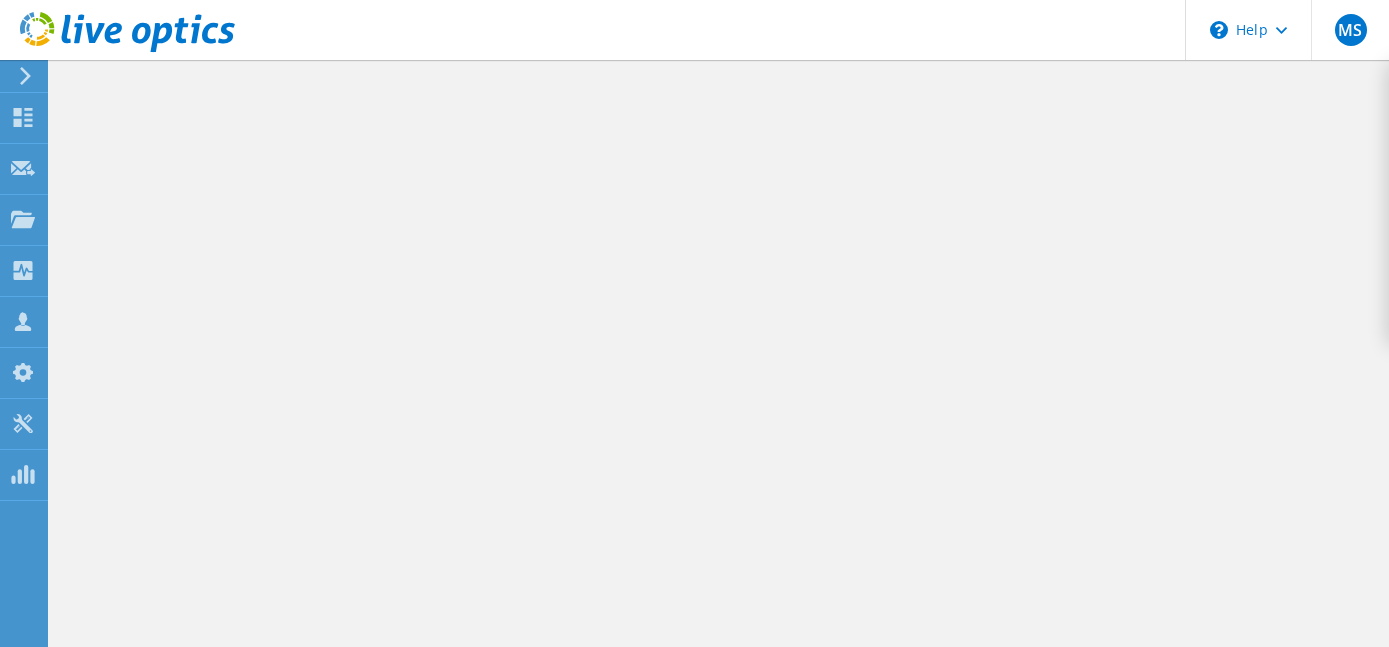 scroll, scrollTop: 0, scrollLeft: 0, axis: both 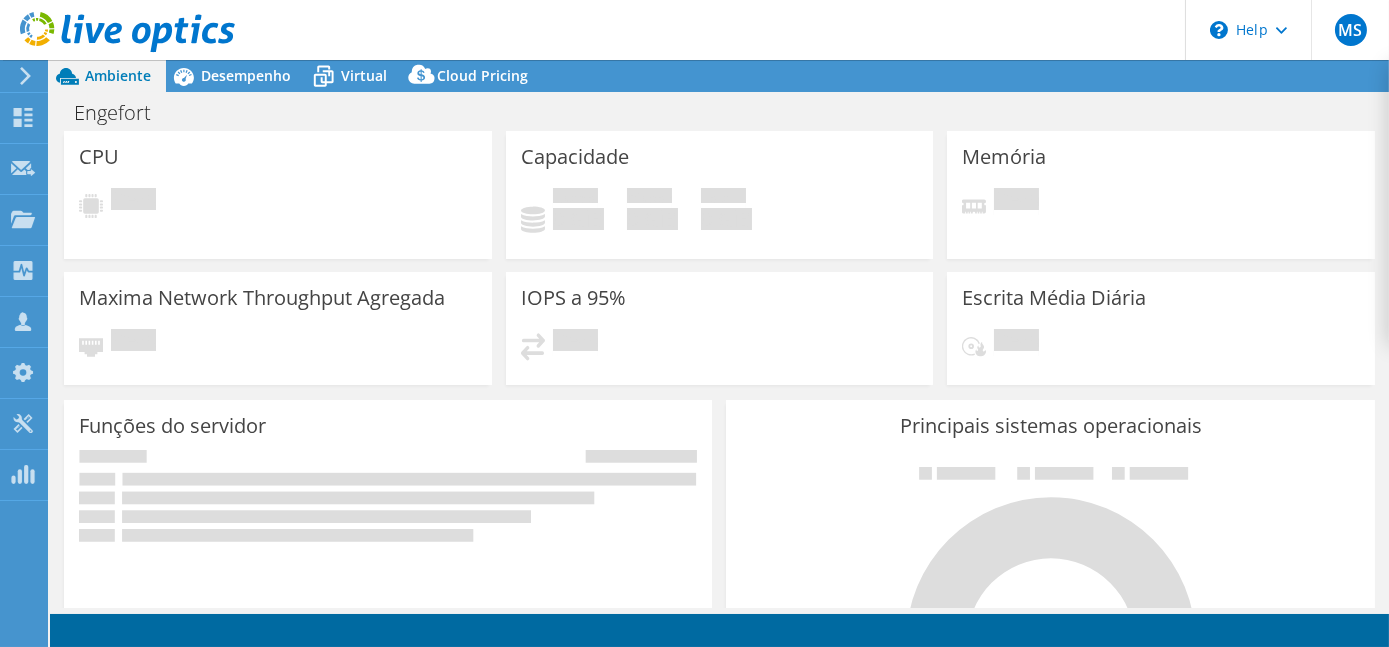 select on "SouthAmerica" 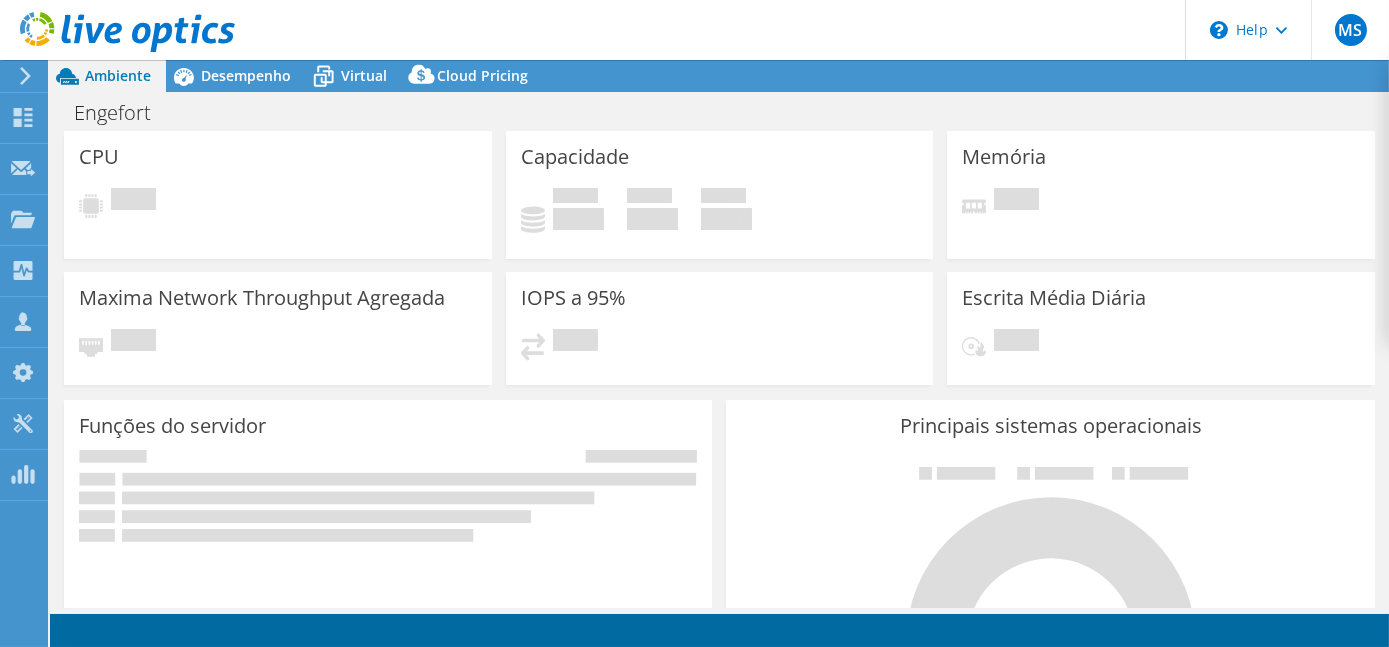 select on "SouthAmerica" 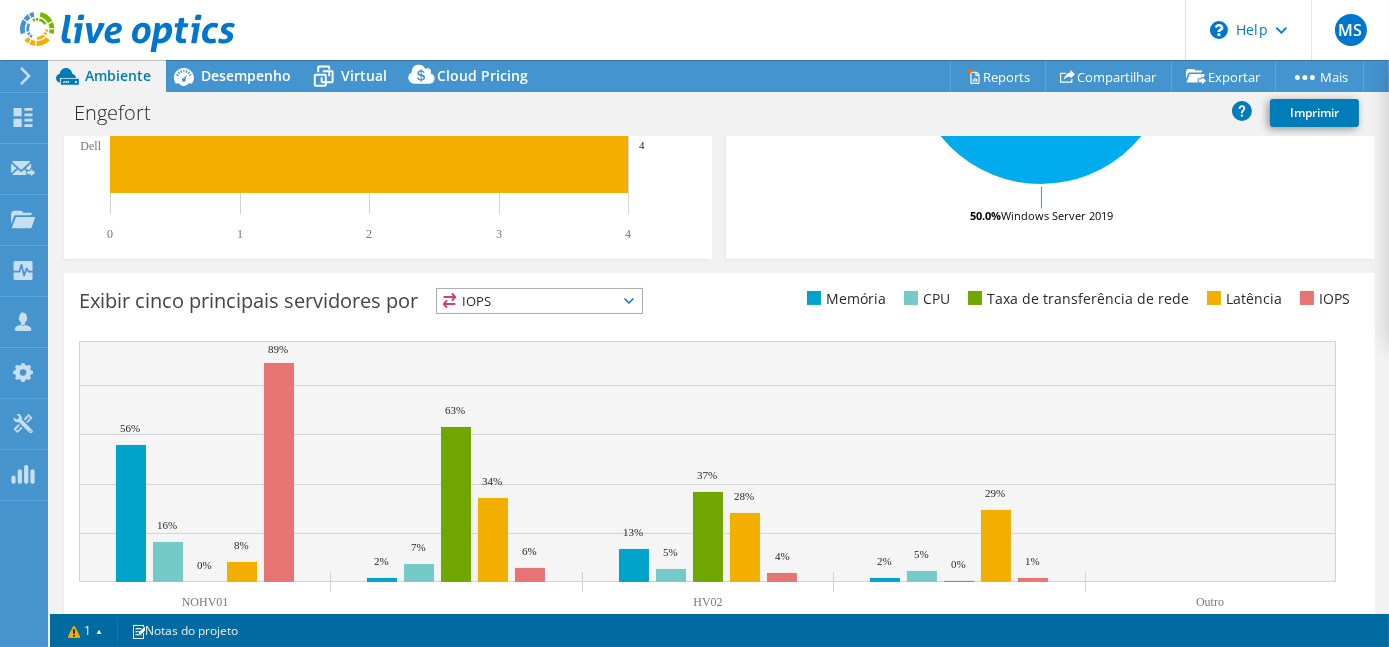 scroll, scrollTop: 741, scrollLeft: 0, axis: vertical 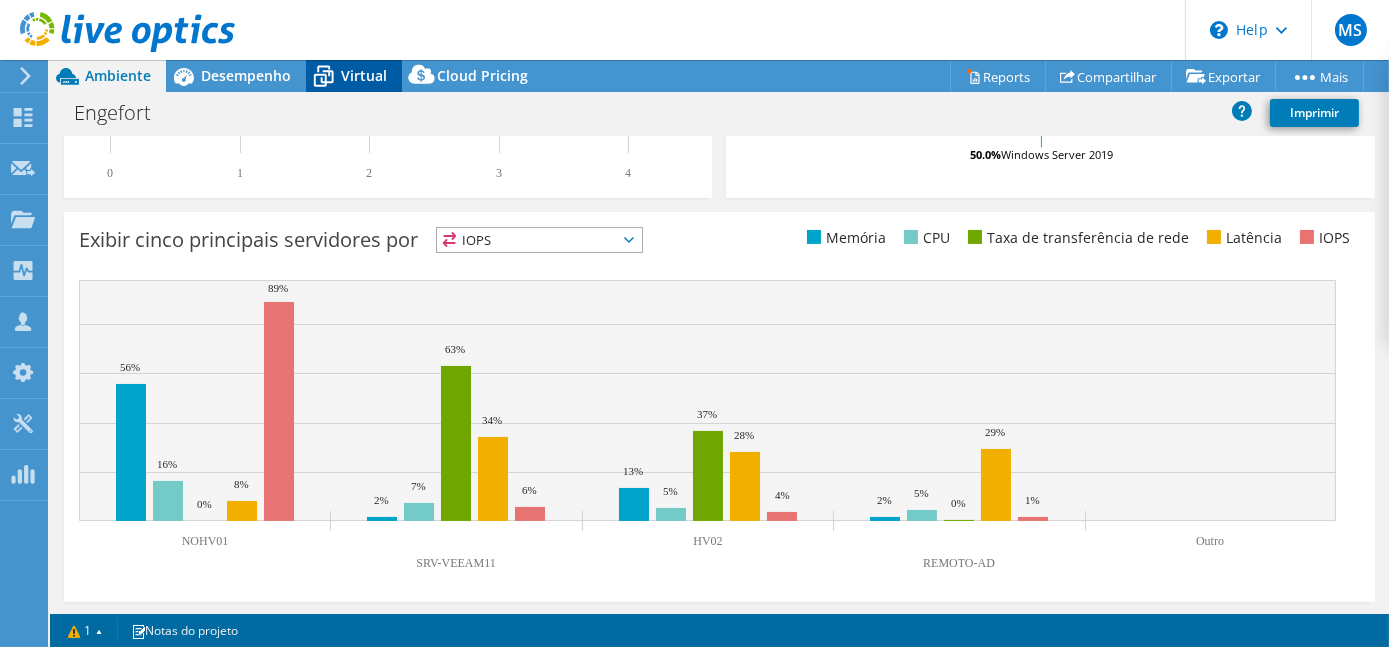 click 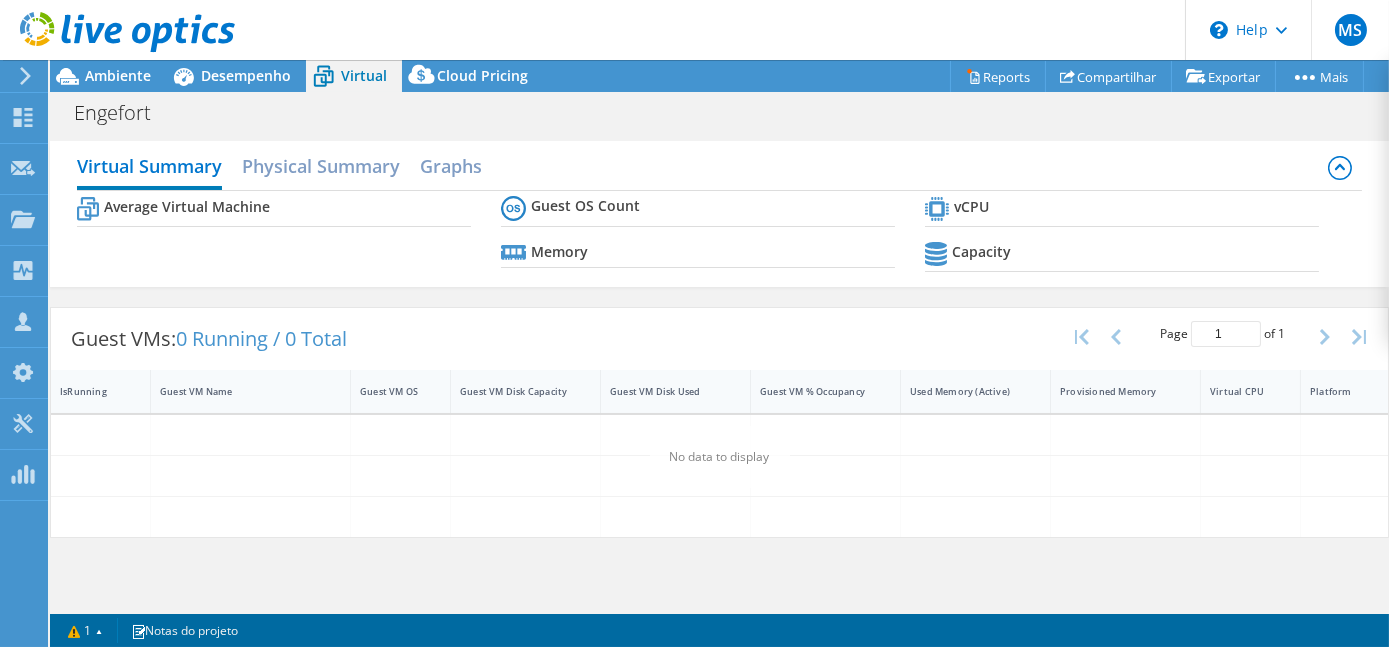 scroll, scrollTop: 0, scrollLeft: 0, axis: both 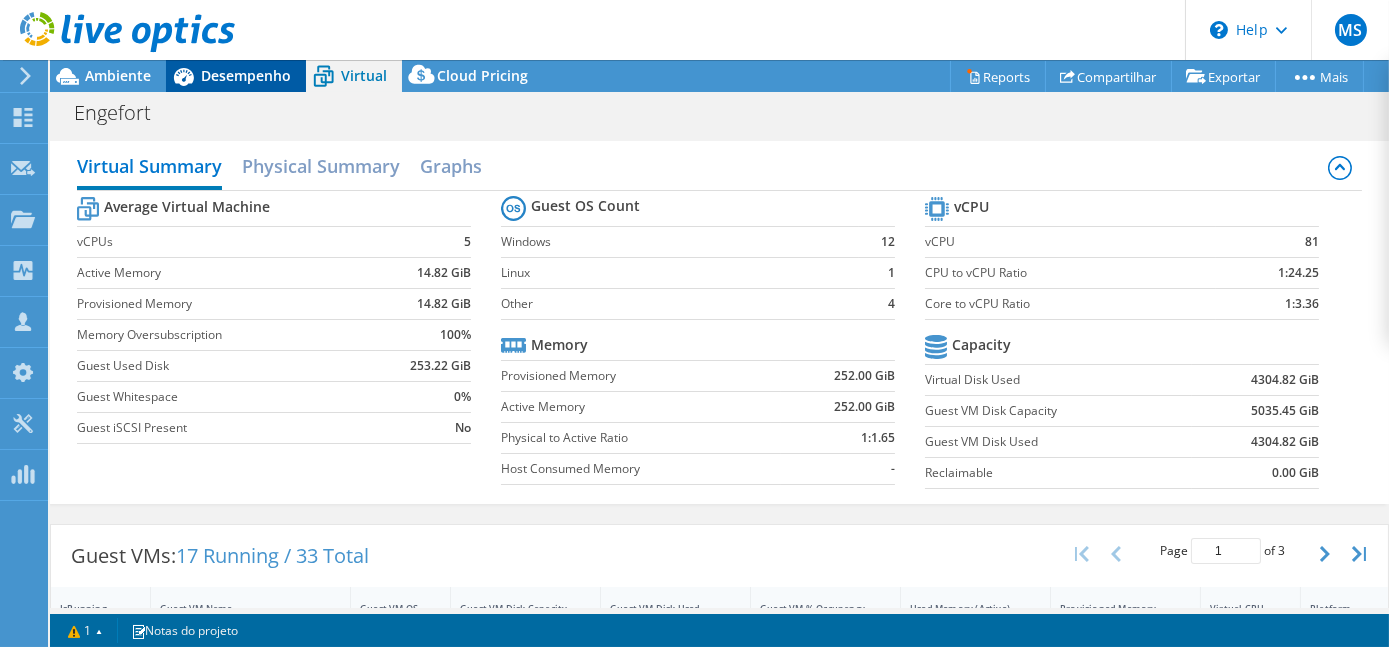click on "Desempenho" at bounding box center [236, 76] 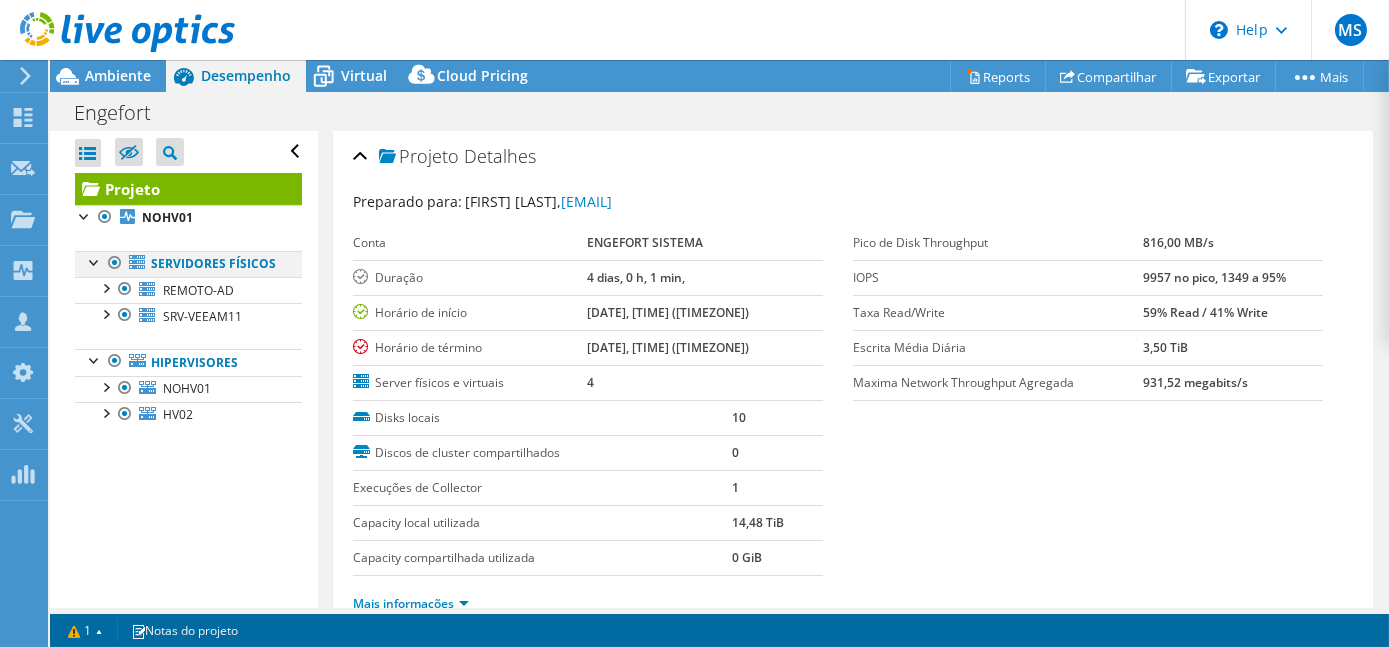 click at bounding box center [115, 263] 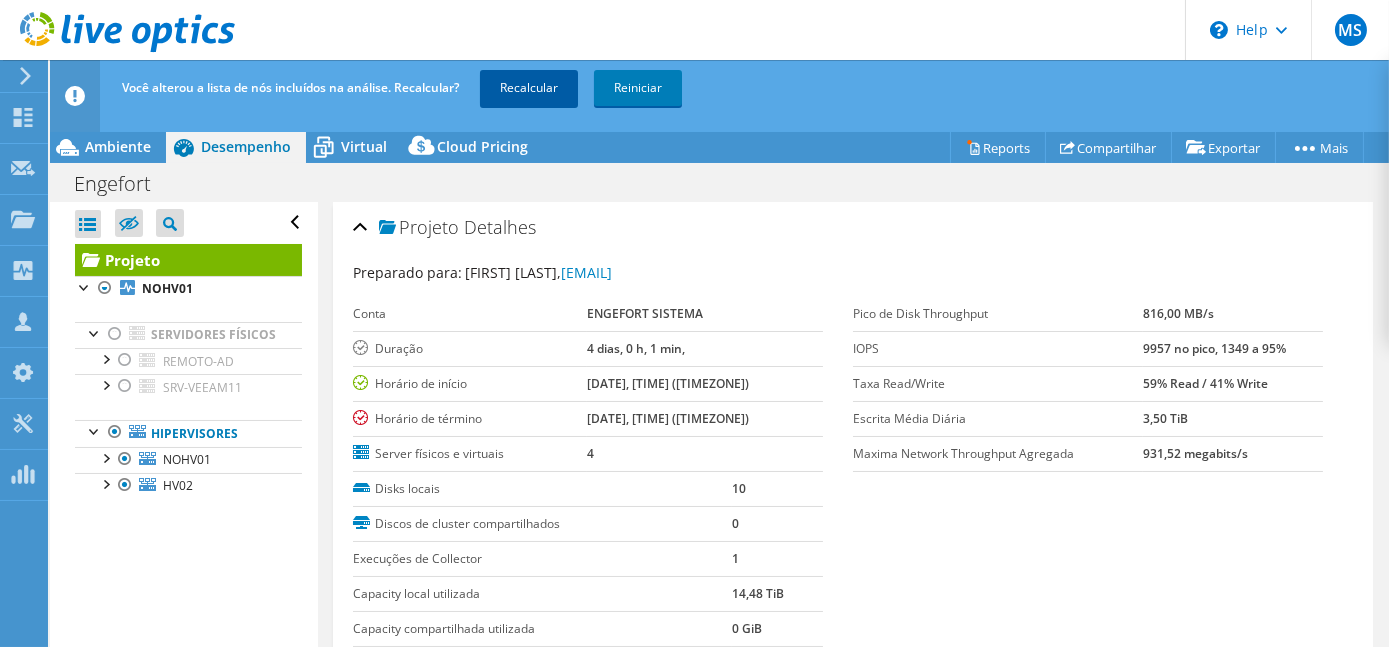 click on "Recalcular" at bounding box center (529, 88) 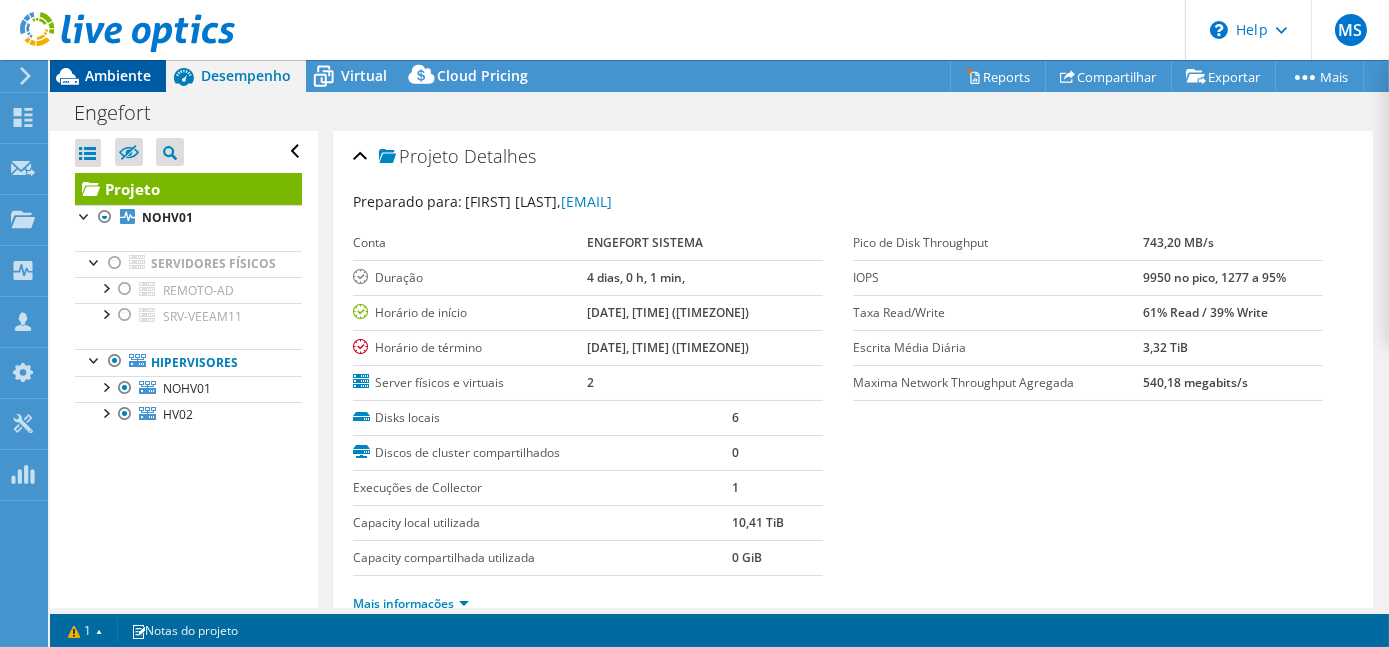 click on "Ambiente" at bounding box center (118, 75) 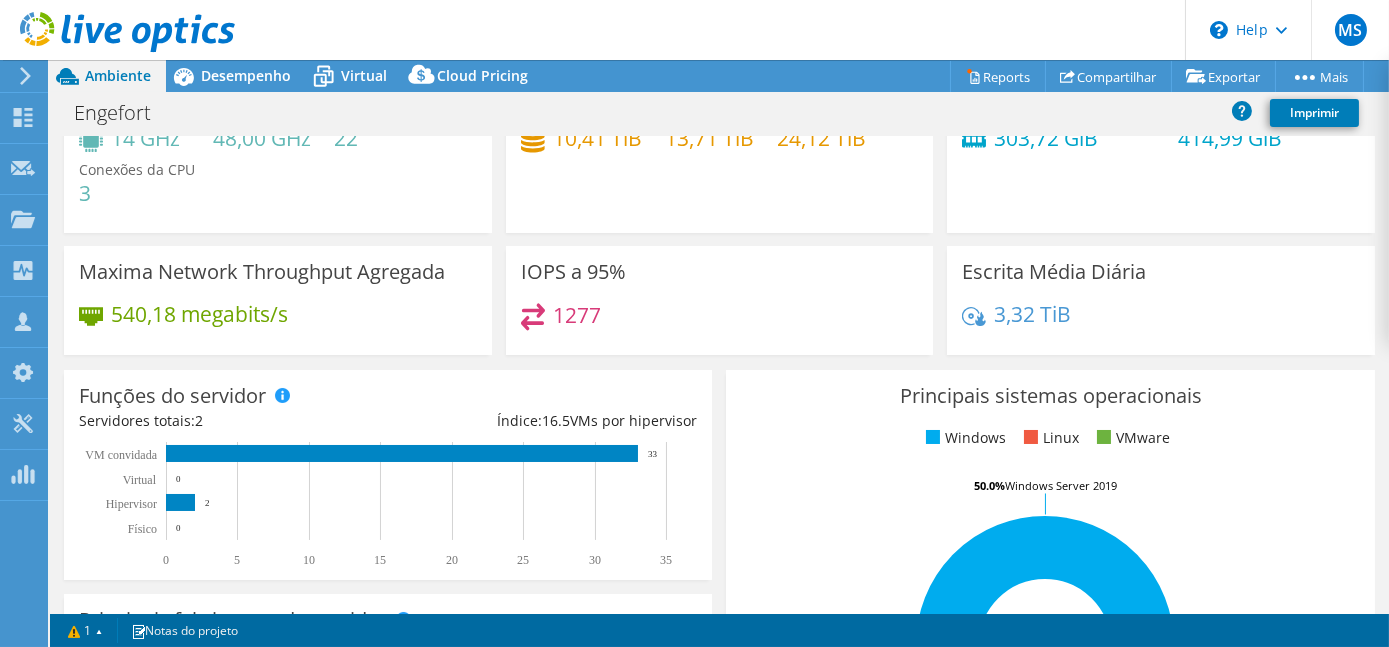 scroll, scrollTop: 0, scrollLeft: 0, axis: both 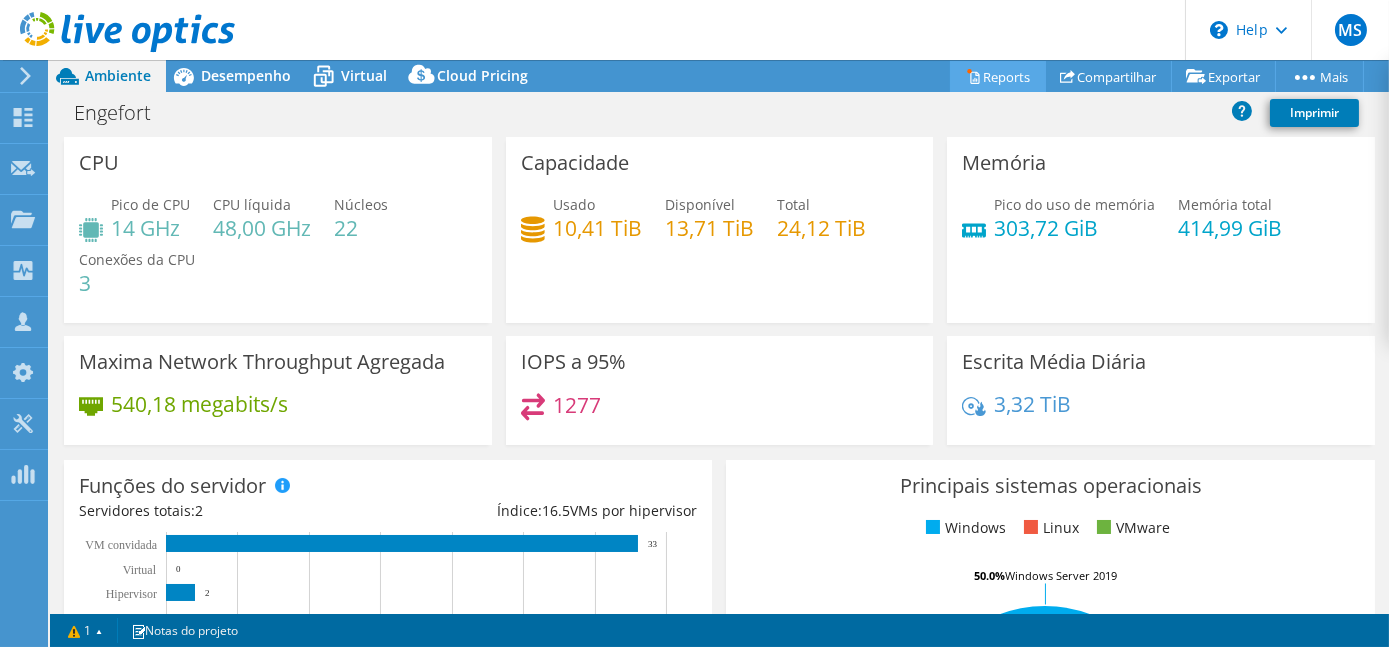 click 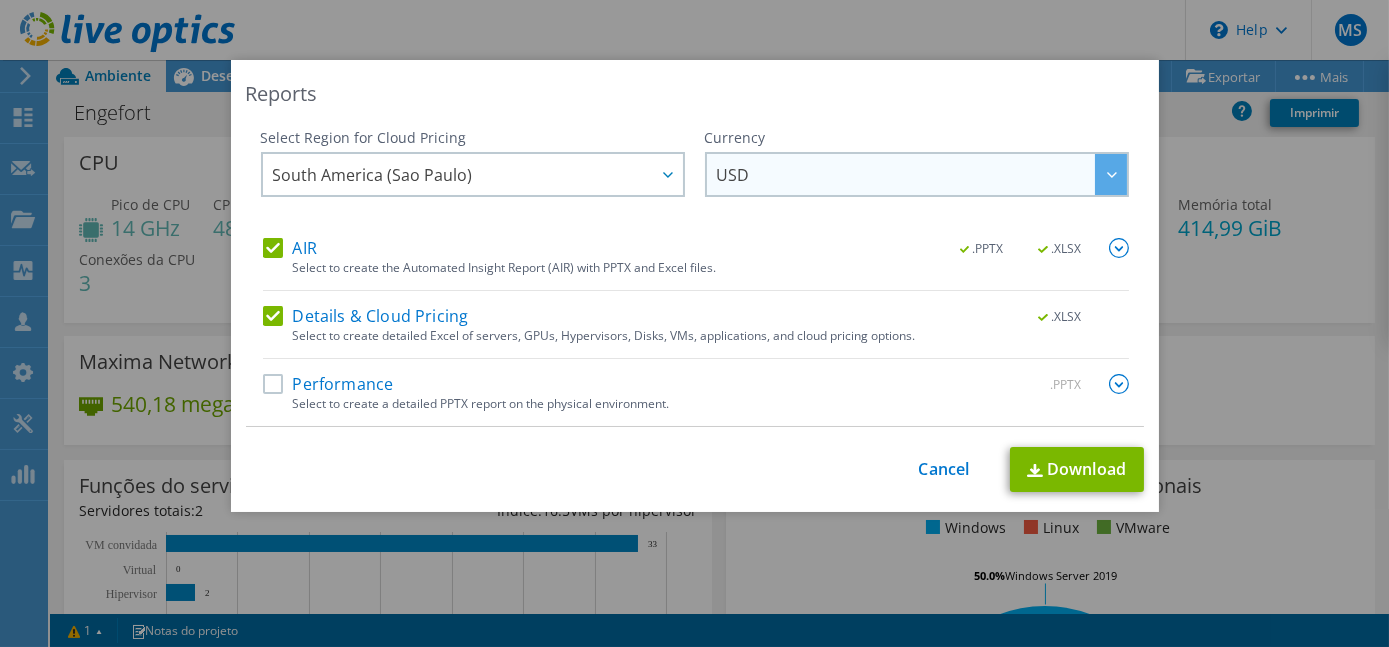 click on "USD" at bounding box center (922, 174) 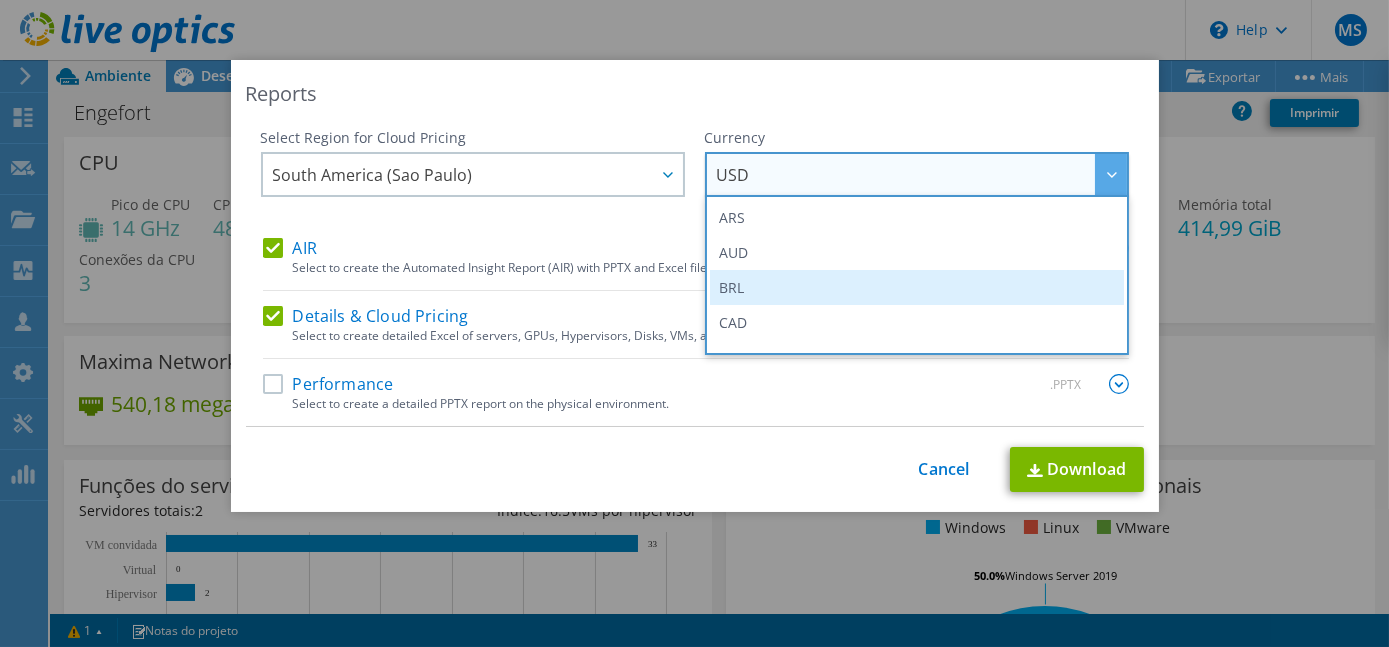 click on "BRL" at bounding box center [917, 287] 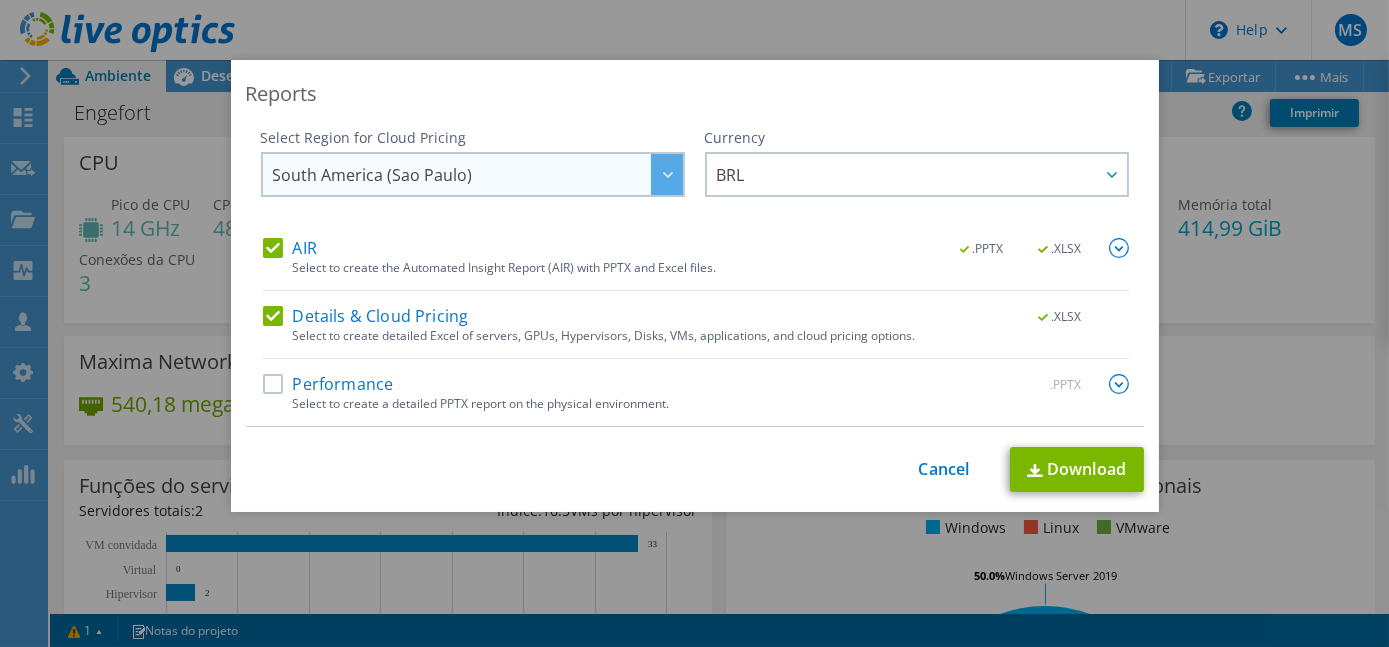 click on "South America (Sao Paulo)" at bounding box center [478, 174] 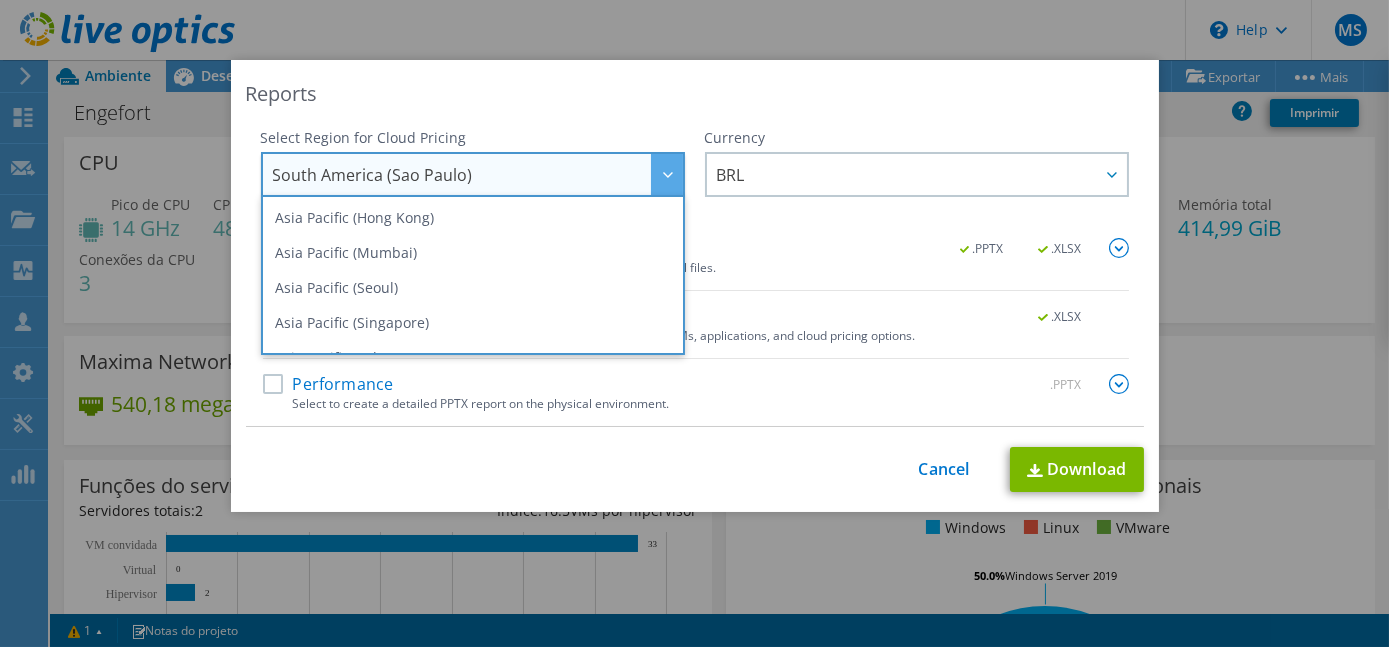 click on "Reports
Select Region for Cloud Pricing
Asia Pacific (Hong Kong)
Asia Pacific (Mumbai)
Asia Pacific (Seoul)
Asia Pacific (Singapore)
Asia Pacific (Tokyo)
Australia
Canada
Europe (Frankfurt)
Europe (London)
South America (Sao Paulo)
US East (Virginia)
US West (California)
South America ([CITY])" at bounding box center [695, 286] 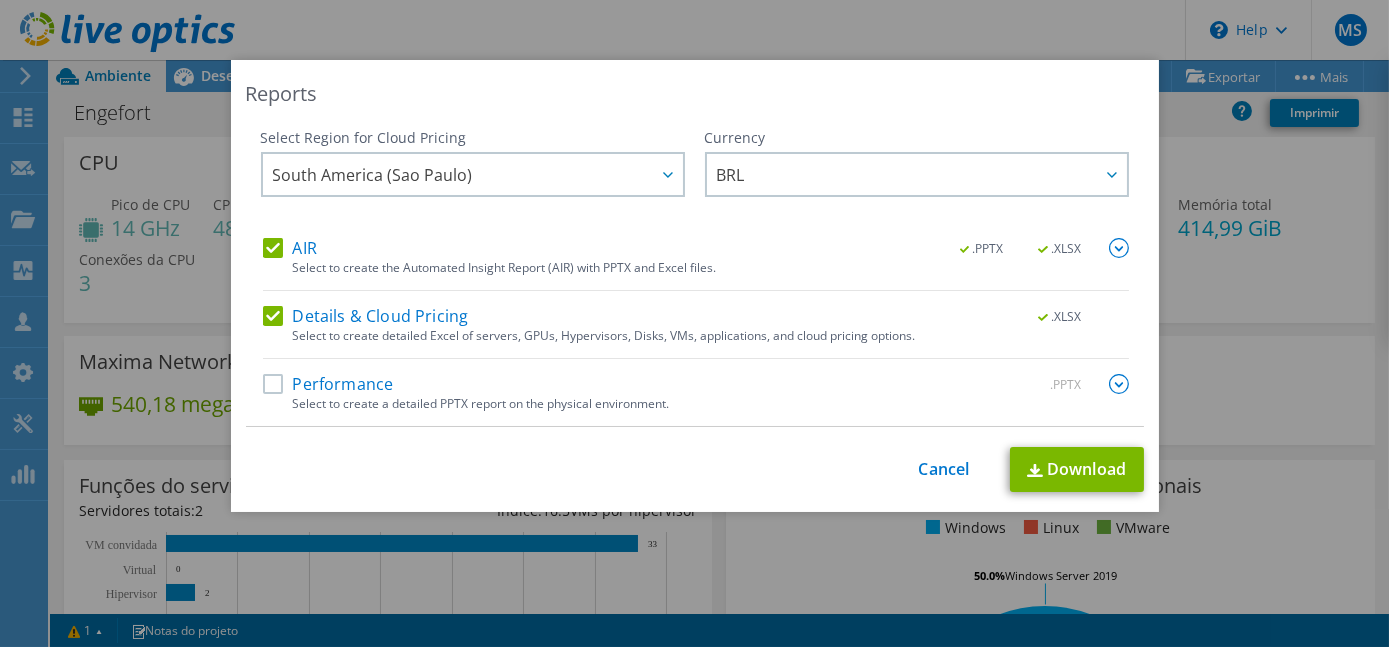 click on "Performance" at bounding box center [328, 384] 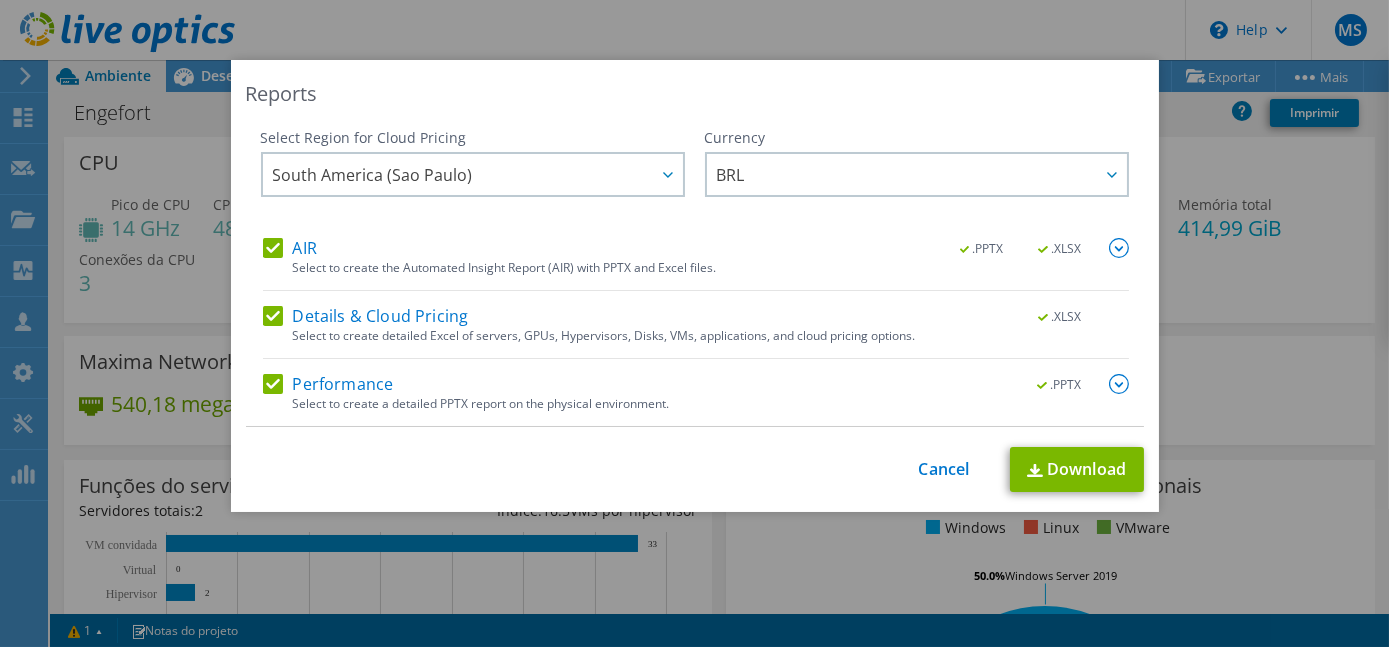click at bounding box center [1119, 248] 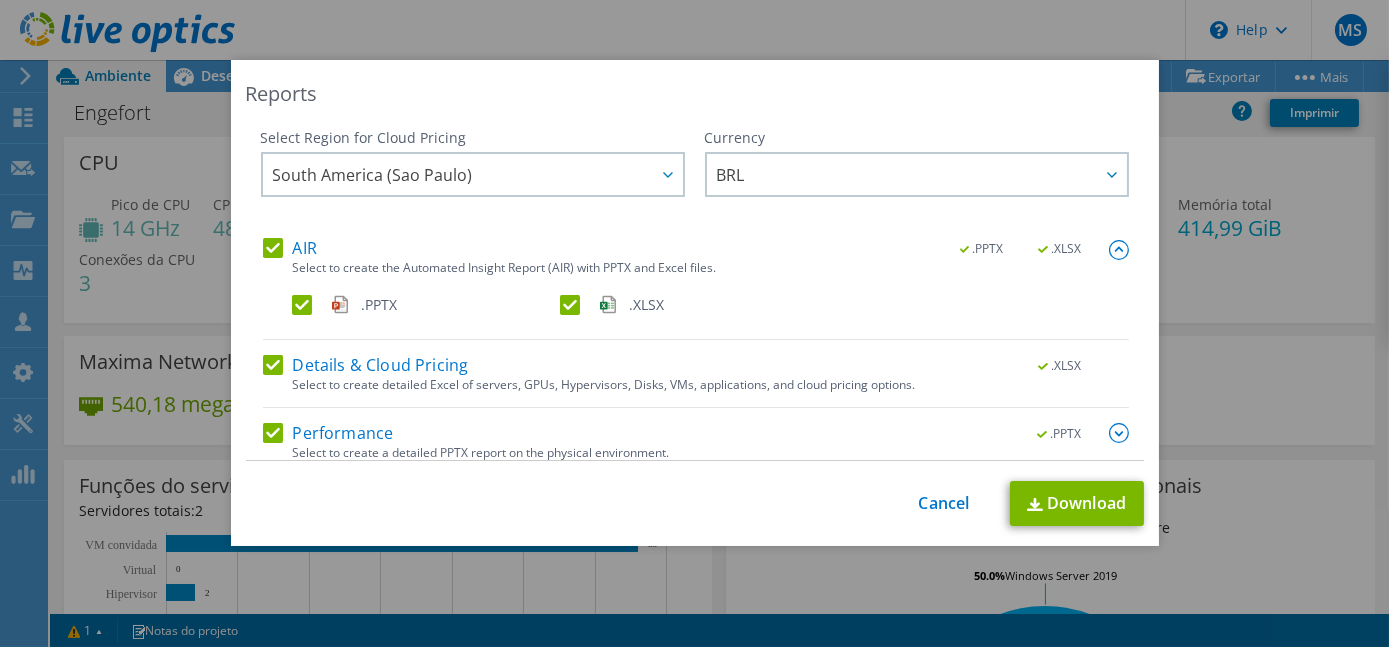 click at bounding box center (1119, 250) 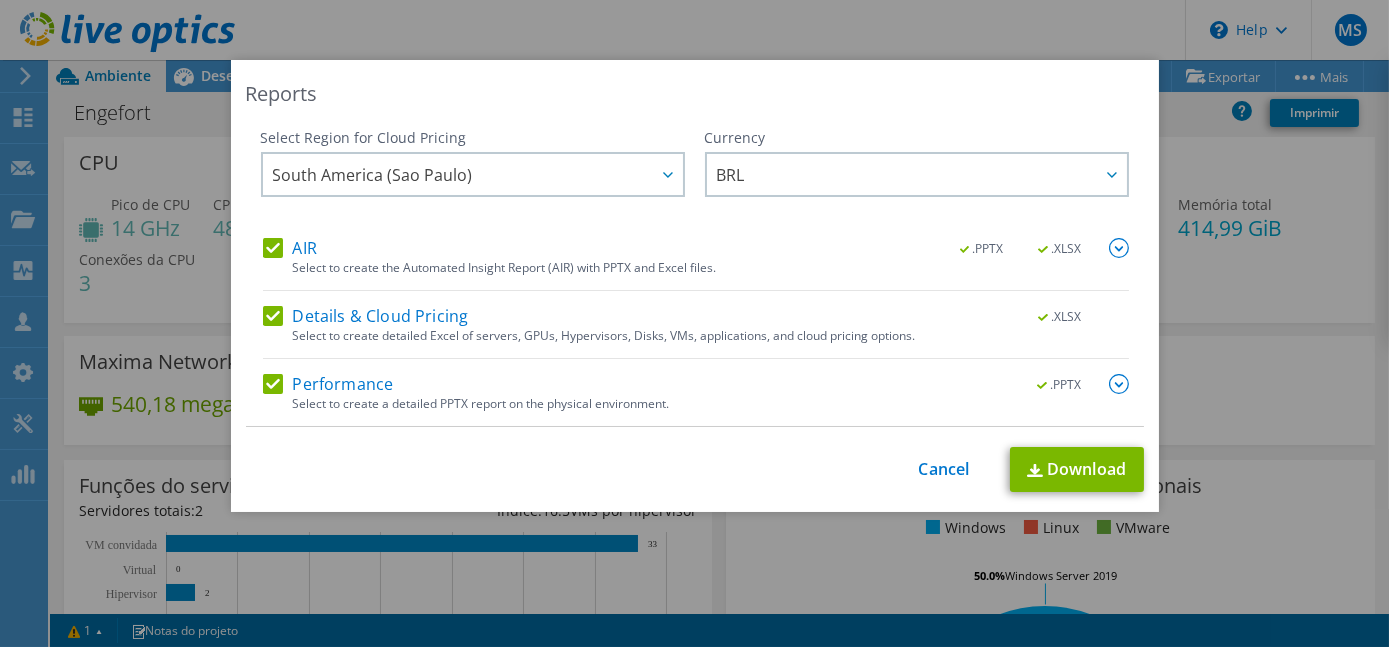 click at bounding box center [1119, 384] 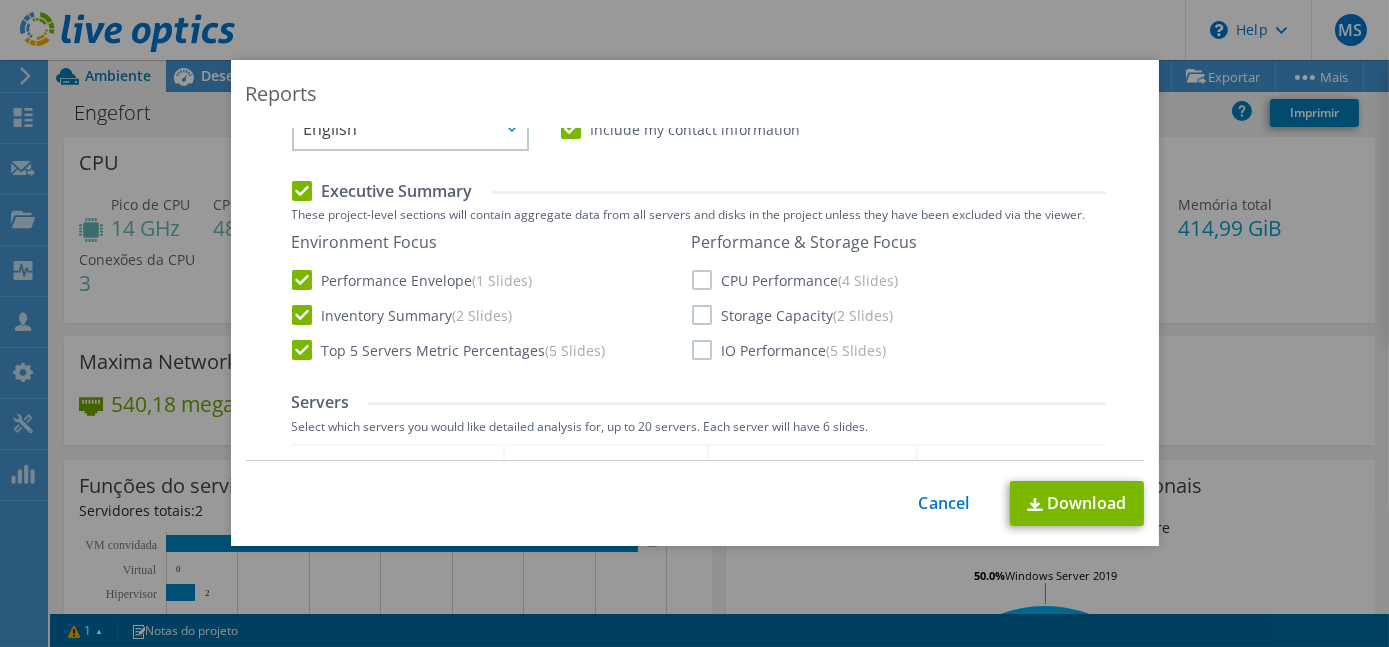 scroll, scrollTop: 359, scrollLeft: 0, axis: vertical 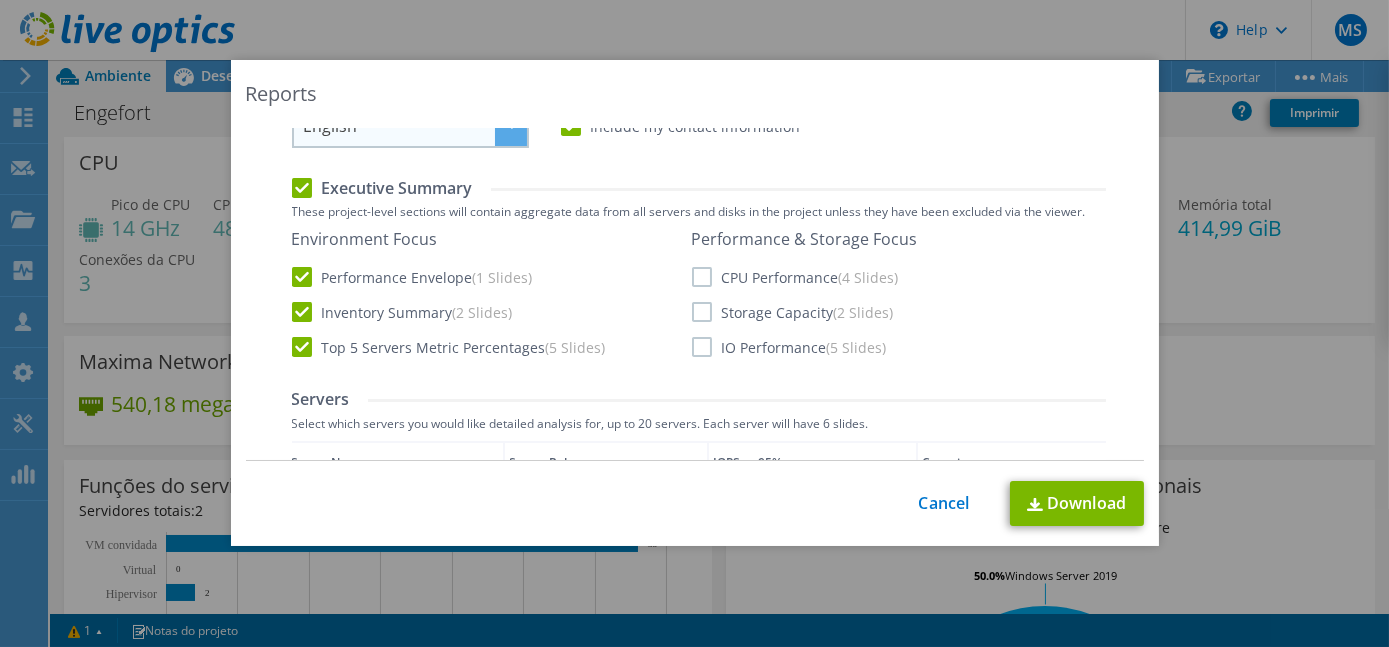 click at bounding box center (511, 125) 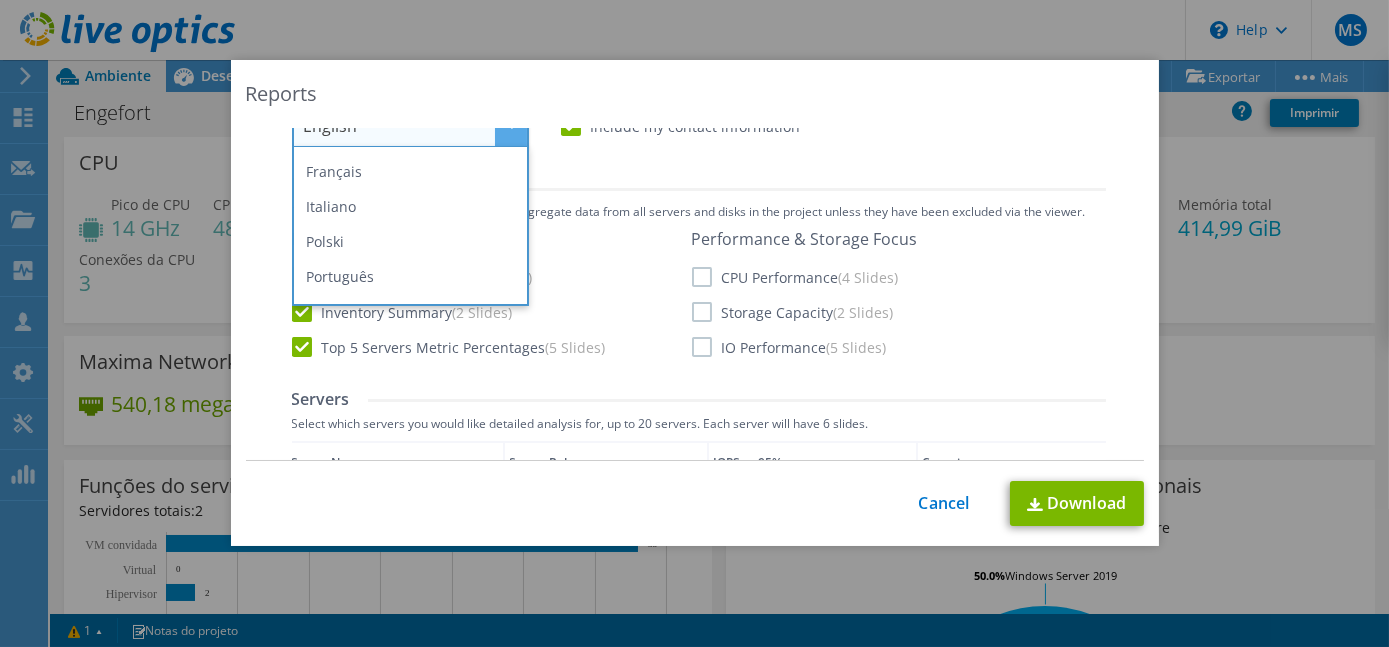 scroll, scrollTop: 125, scrollLeft: 0, axis: vertical 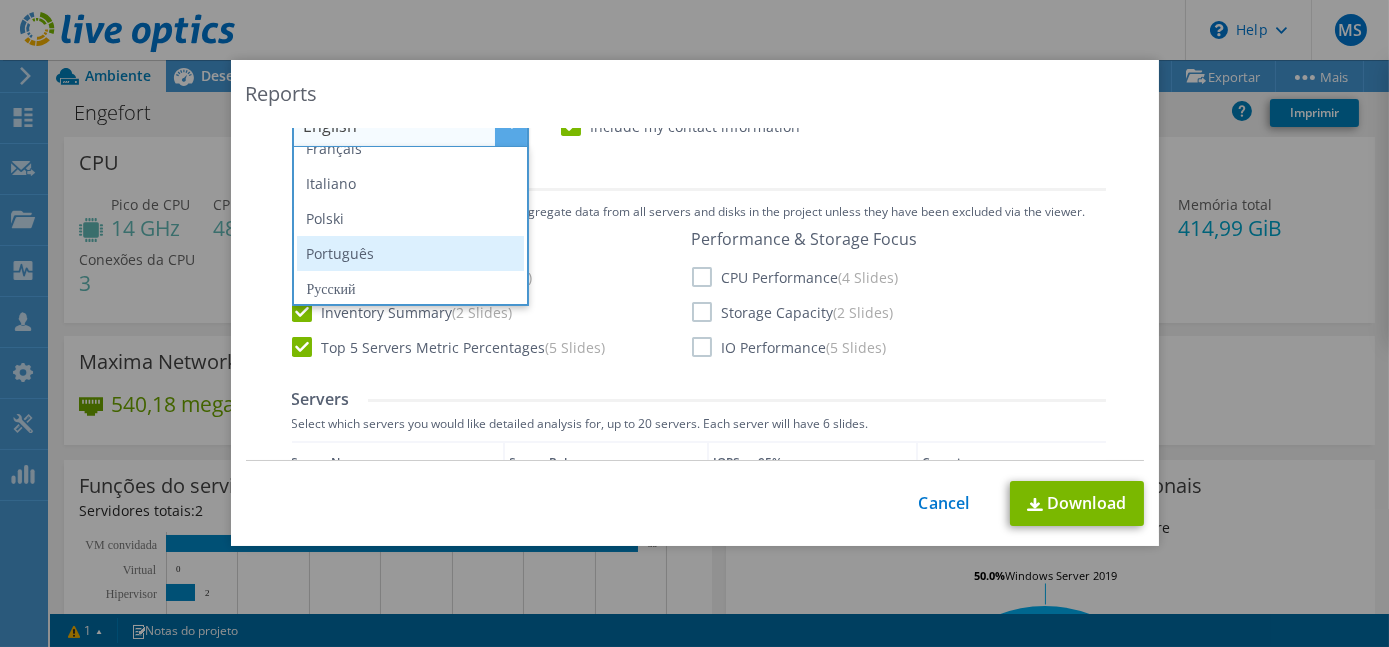 click on "Português" at bounding box center (410, 253) 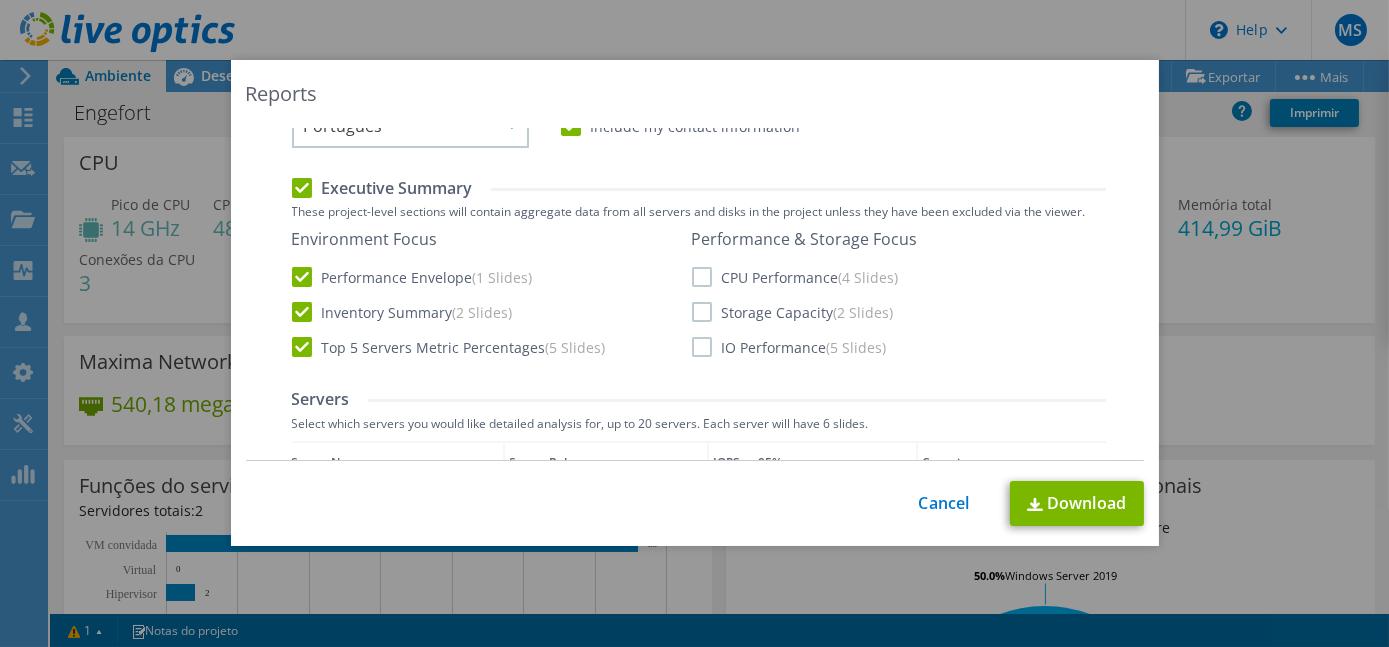 click on "CPU Performance  (4 Slides)" at bounding box center [795, 277] 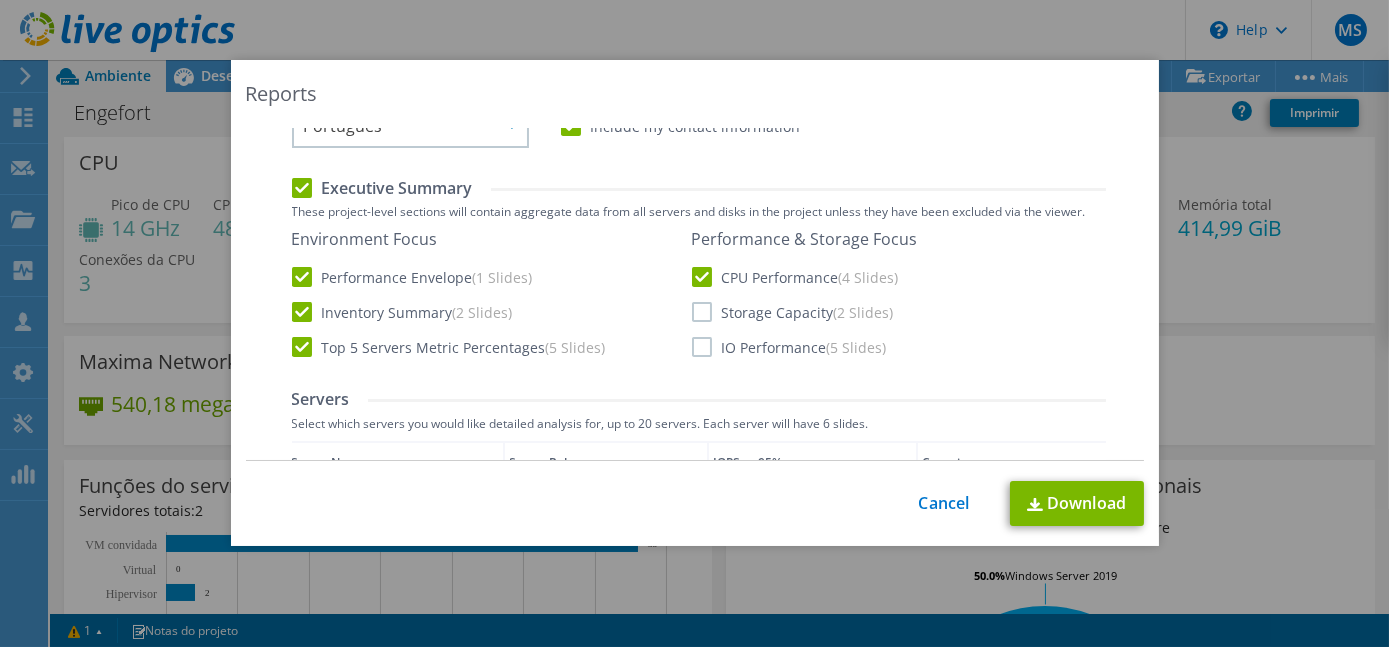 drag, startPoint x: 690, startPoint y: 301, endPoint x: 694, endPoint y: 315, distance: 14.56022 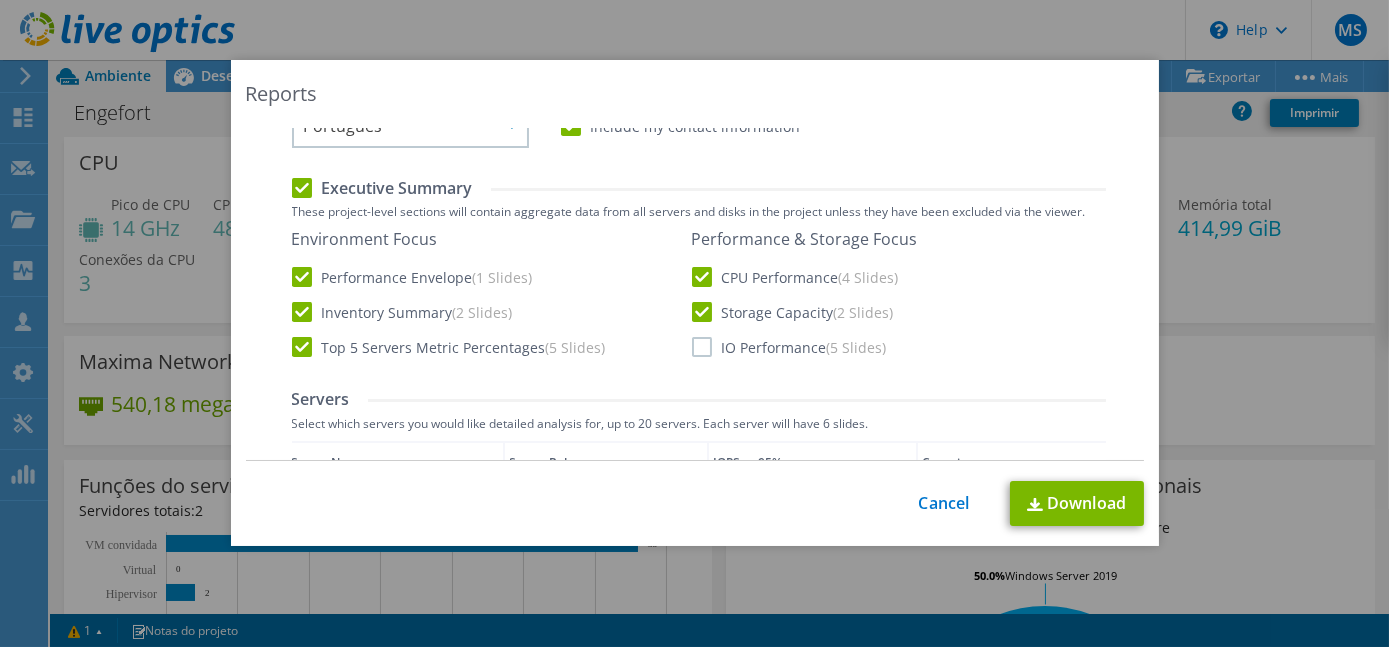 click on "IO Performance  (5 Slides)" at bounding box center (789, 347) 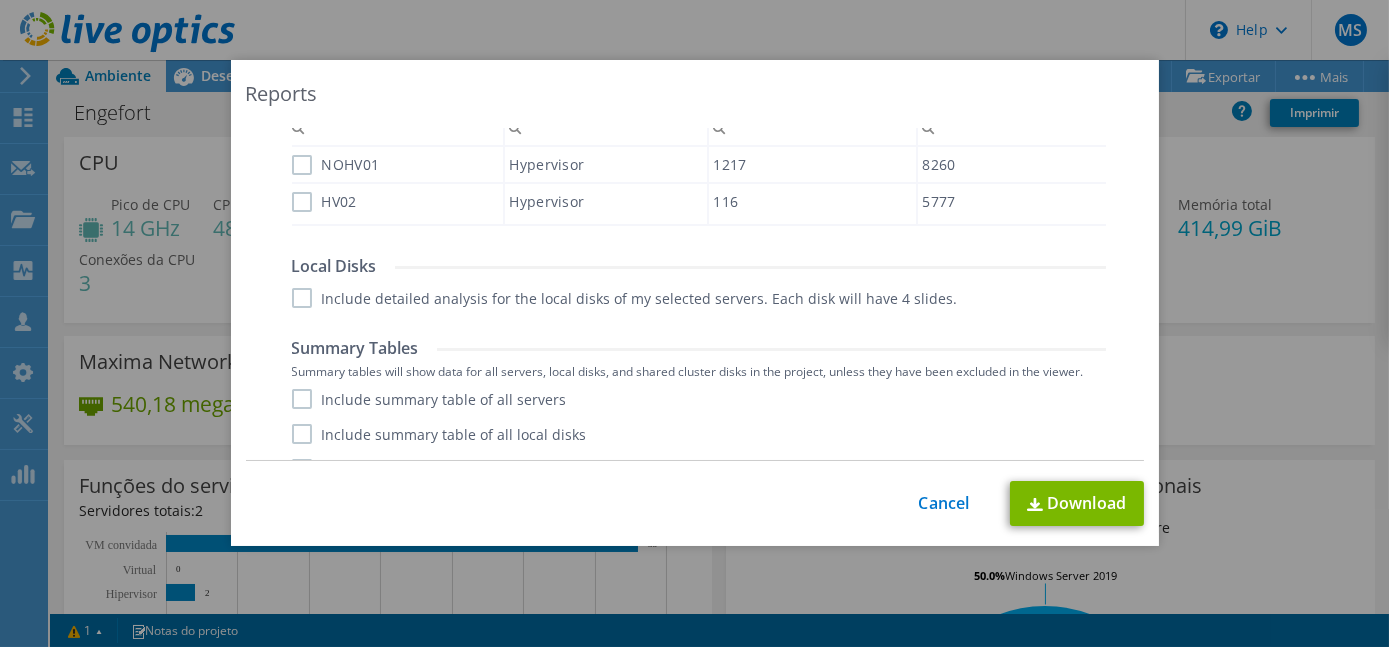 scroll, scrollTop: 762, scrollLeft: 0, axis: vertical 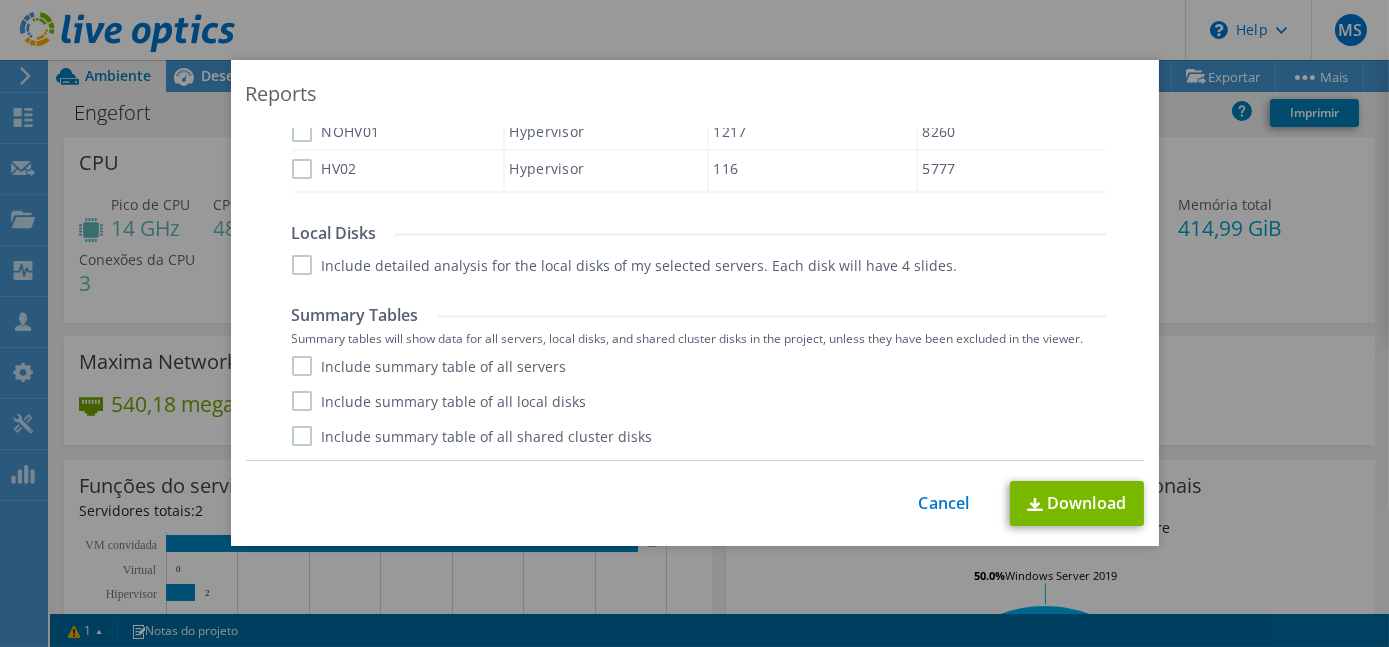click on "Include detailed analysis for the local disks of my selected servers. Each disk will have 4 slides." at bounding box center [625, 265] 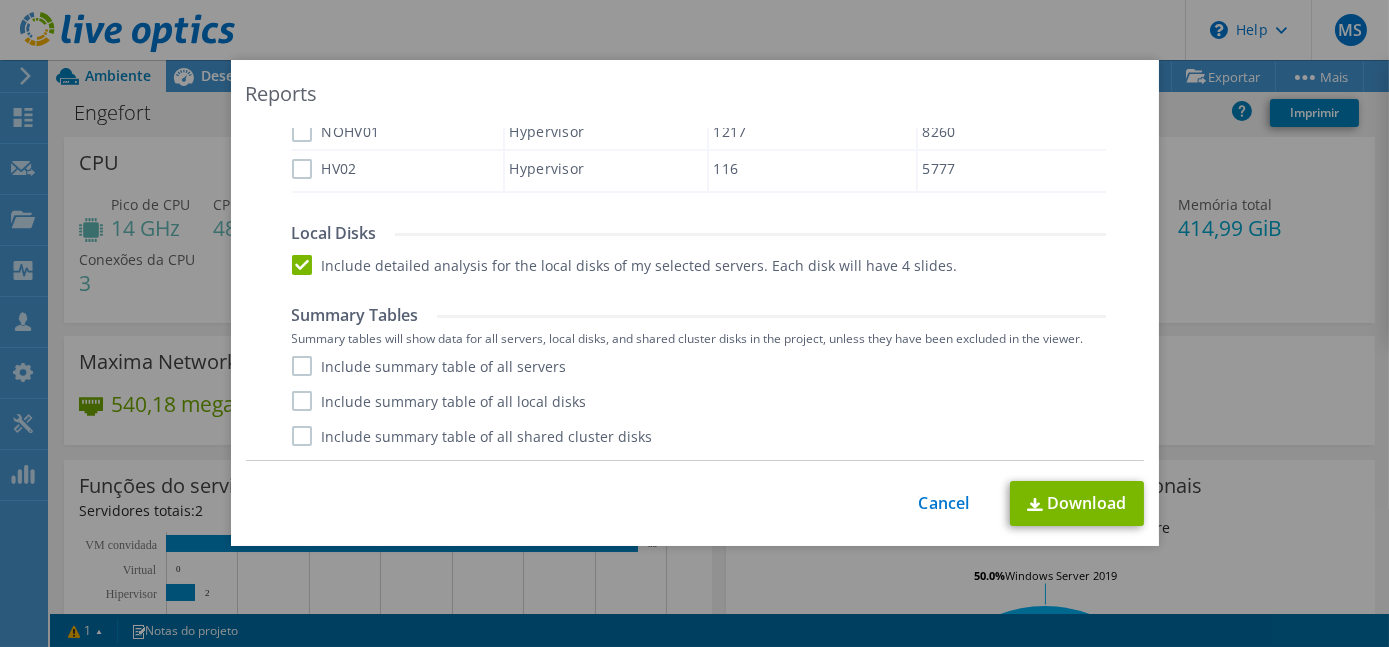 click on "Include summary table of all servers
Include summary table of all local disks
Include summary table of all shared cluster disks" at bounding box center (699, 401) 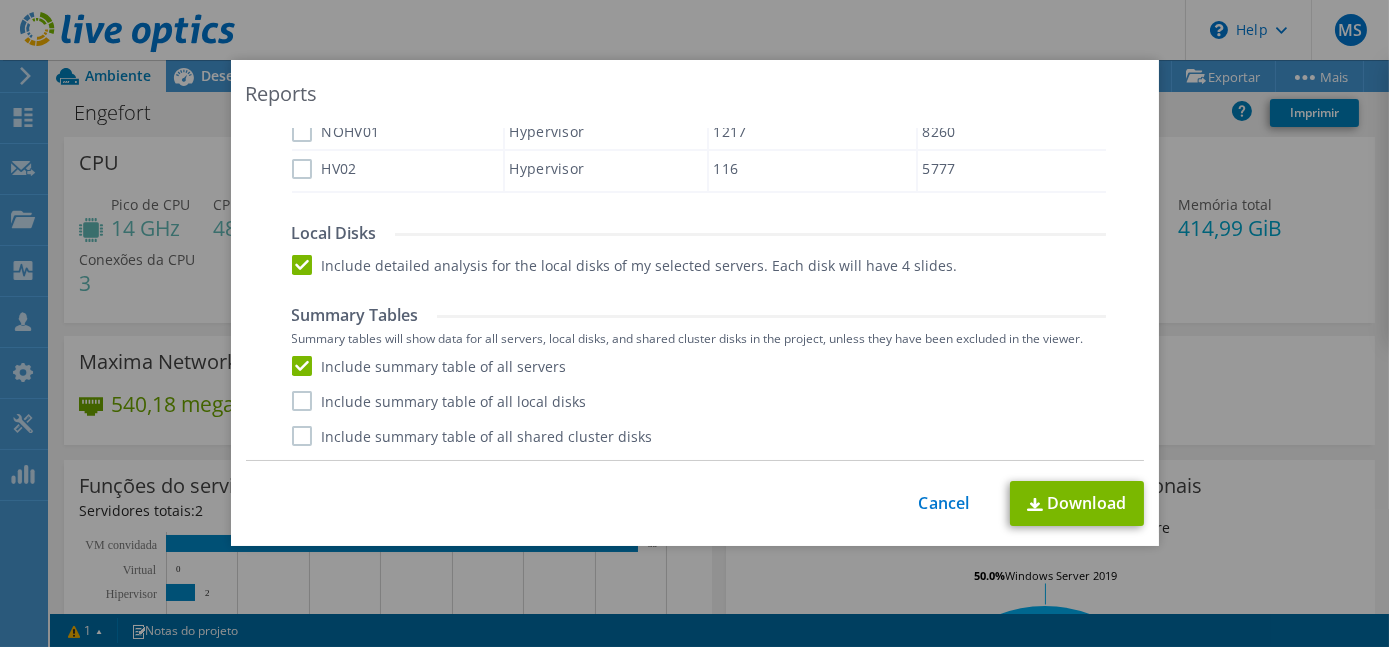drag, startPoint x: 292, startPoint y: 397, endPoint x: 300, endPoint y: 424, distance: 28.160255 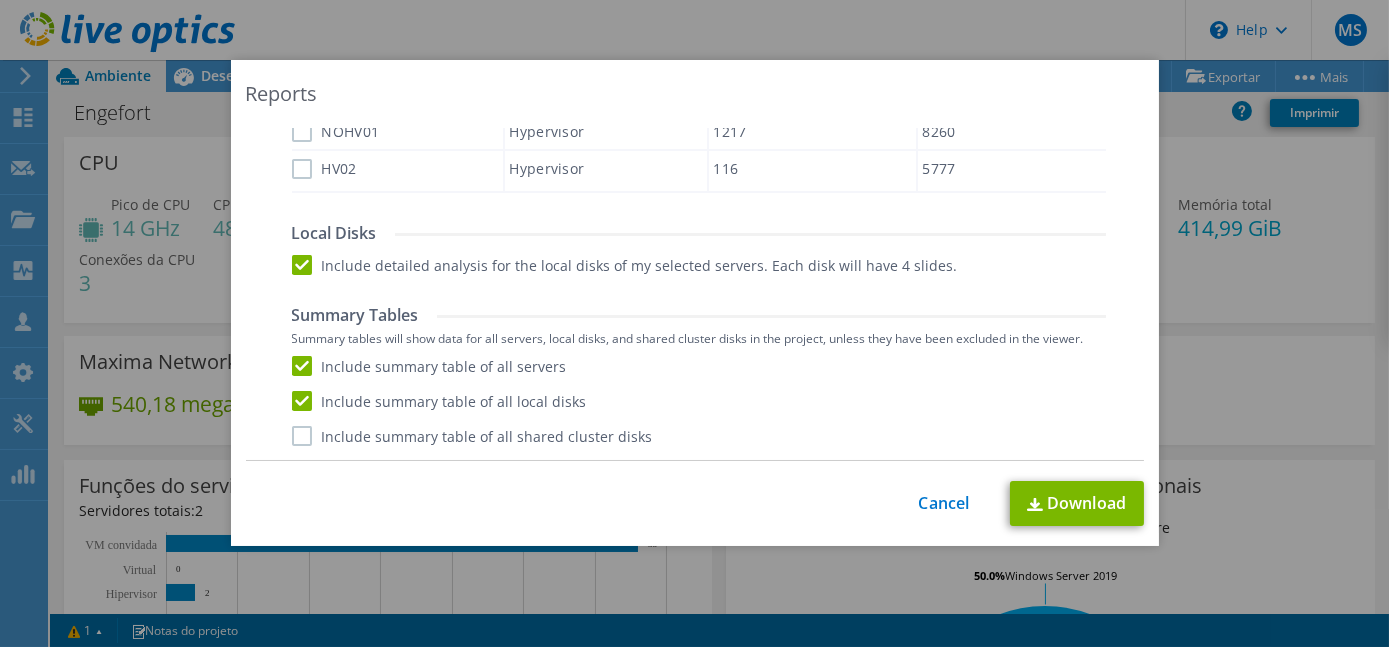 drag, startPoint x: 301, startPoint y: 432, endPoint x: 855, endPoint y: 439, distance: 554.04425 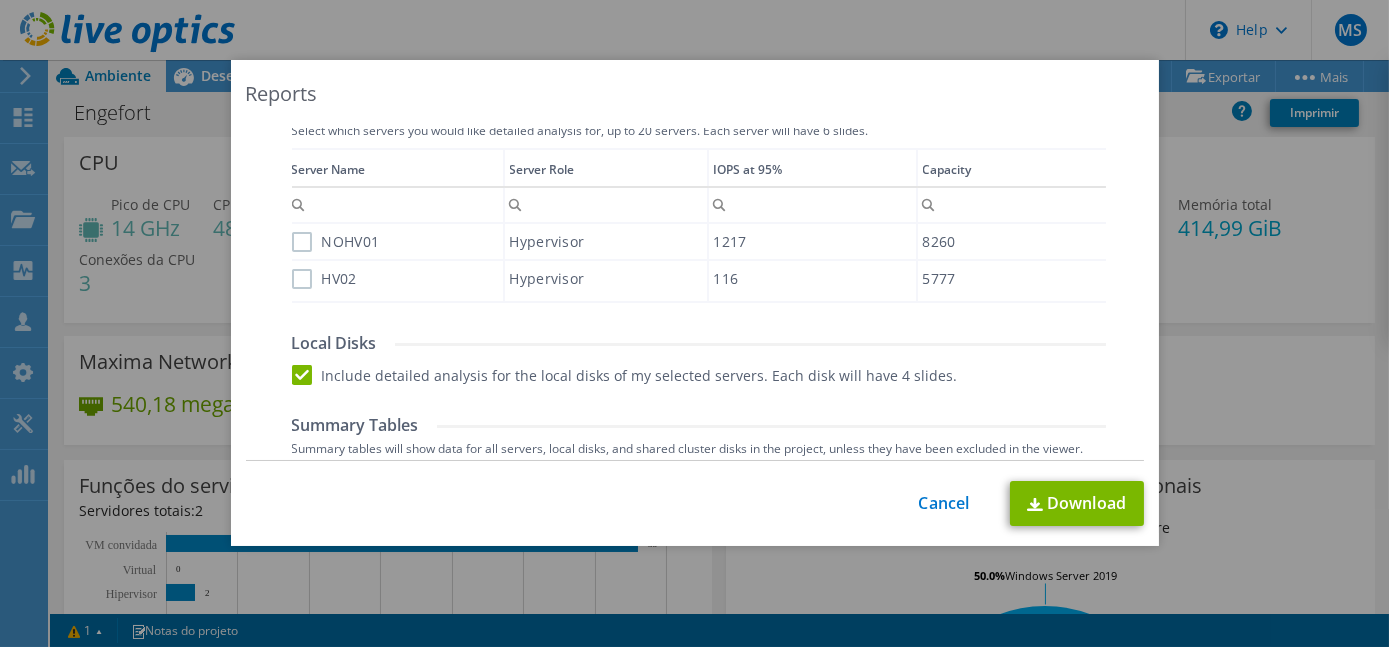 scroll, scrollTop: 520, scrollLeft: 0, axis: vertical 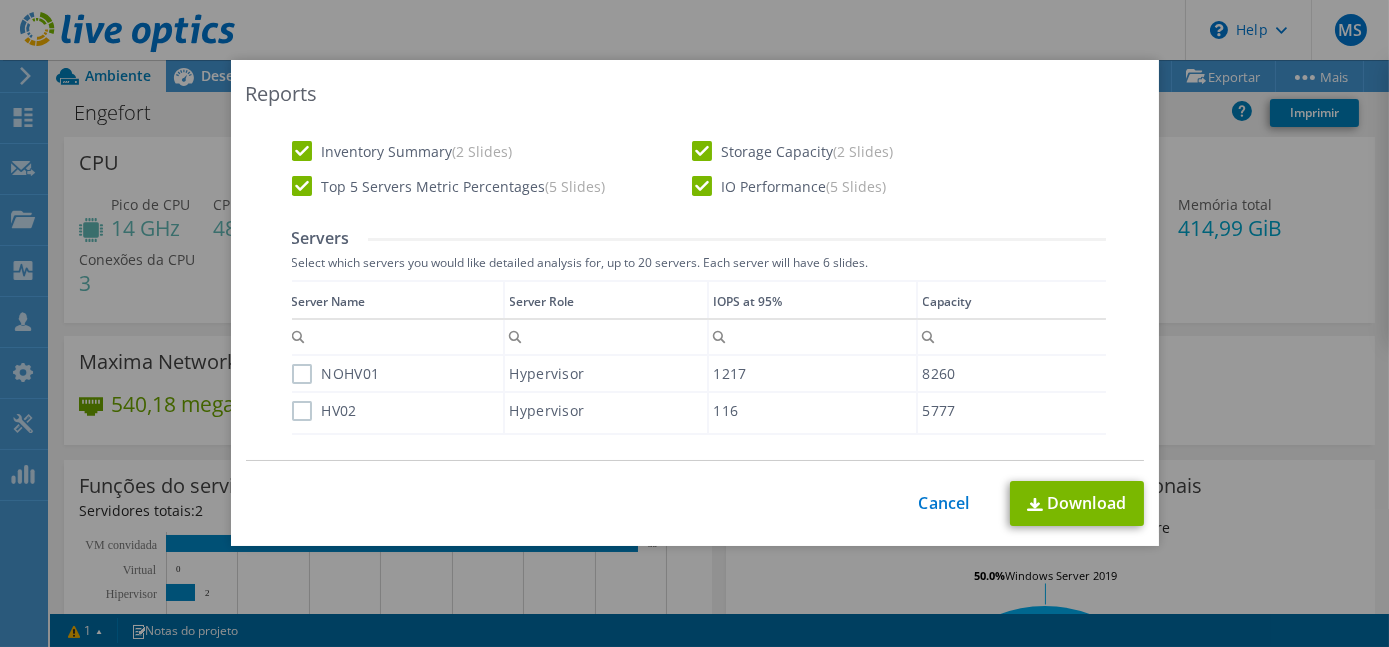 click on "NOHV01" at bounding box center [336, 374] 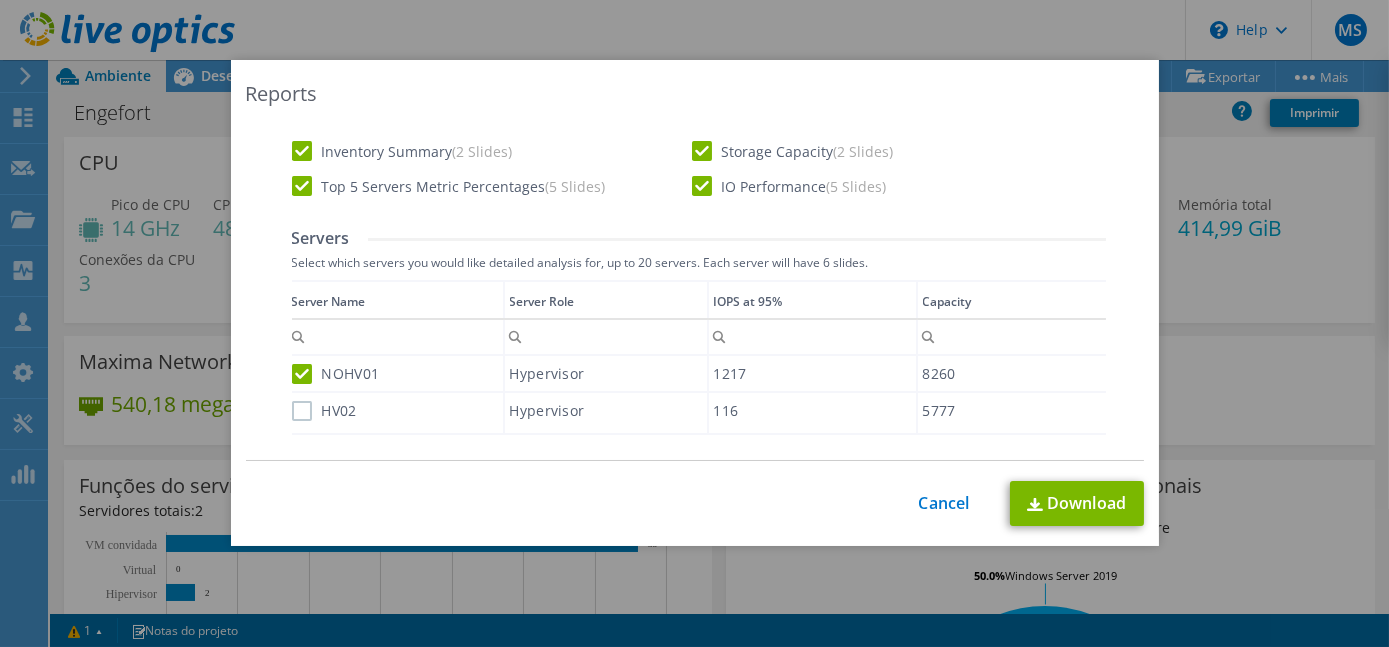 click on "HV02" at bounding box center (324, 411) 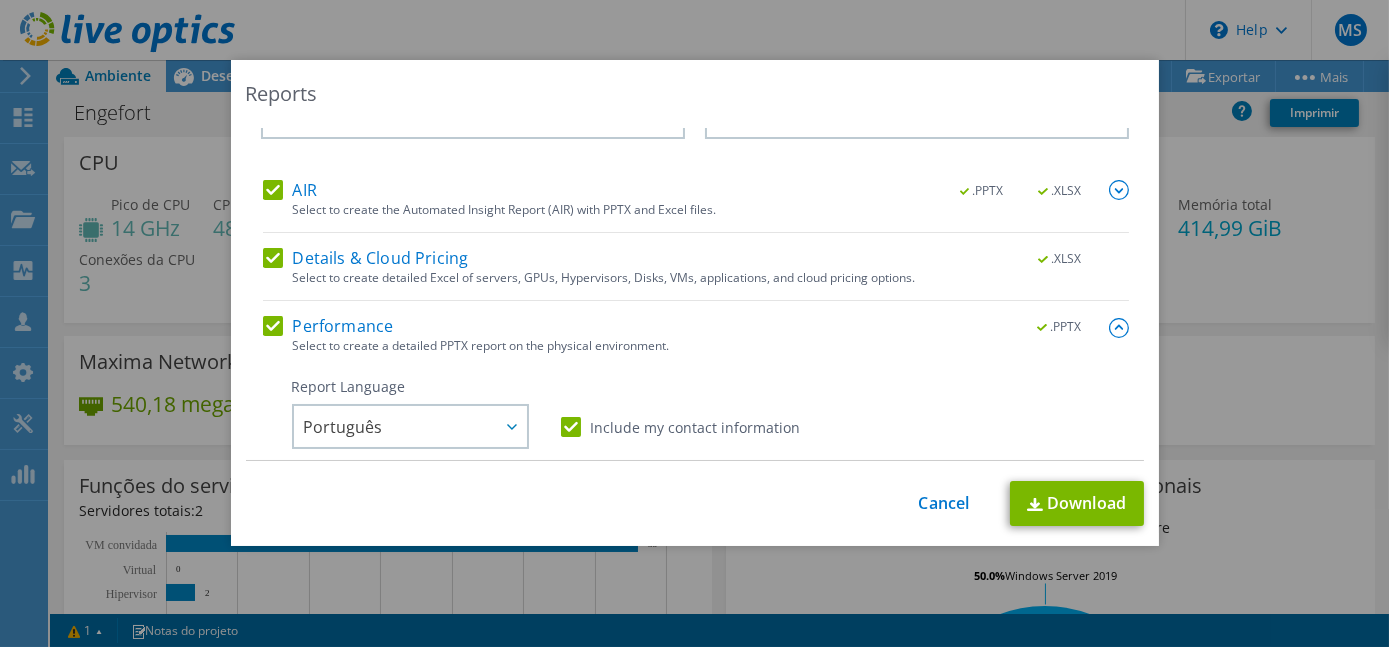 scroll, scrollTop: 0, scrollLeft: 0, axis: both 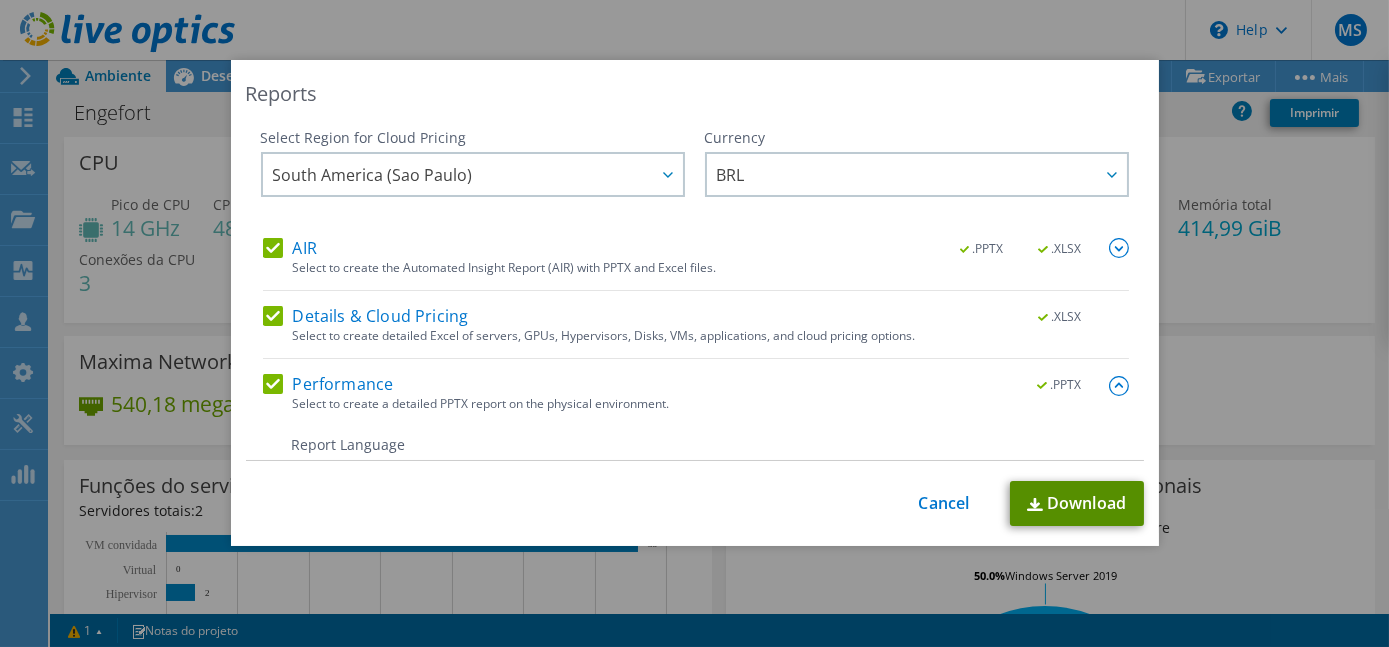 click on "Download" at bounding box center [1077, 503] 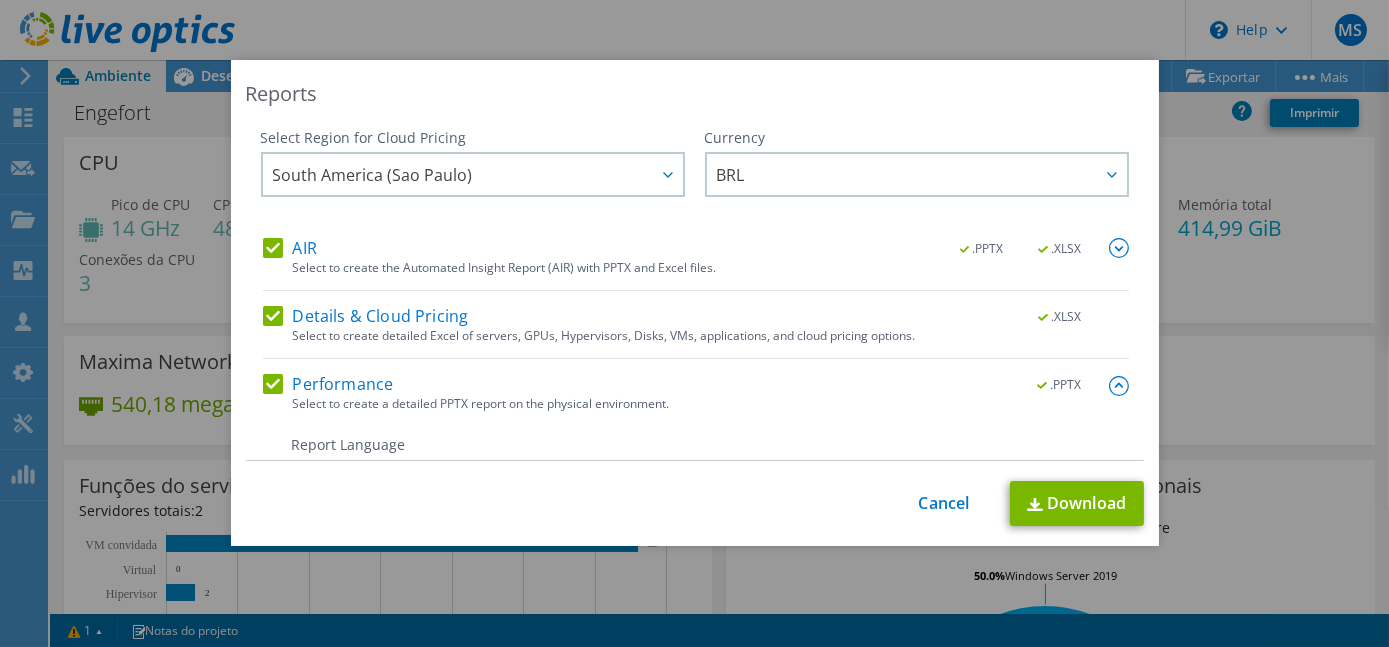 click on "Reports" at bounding box center (695, 94) 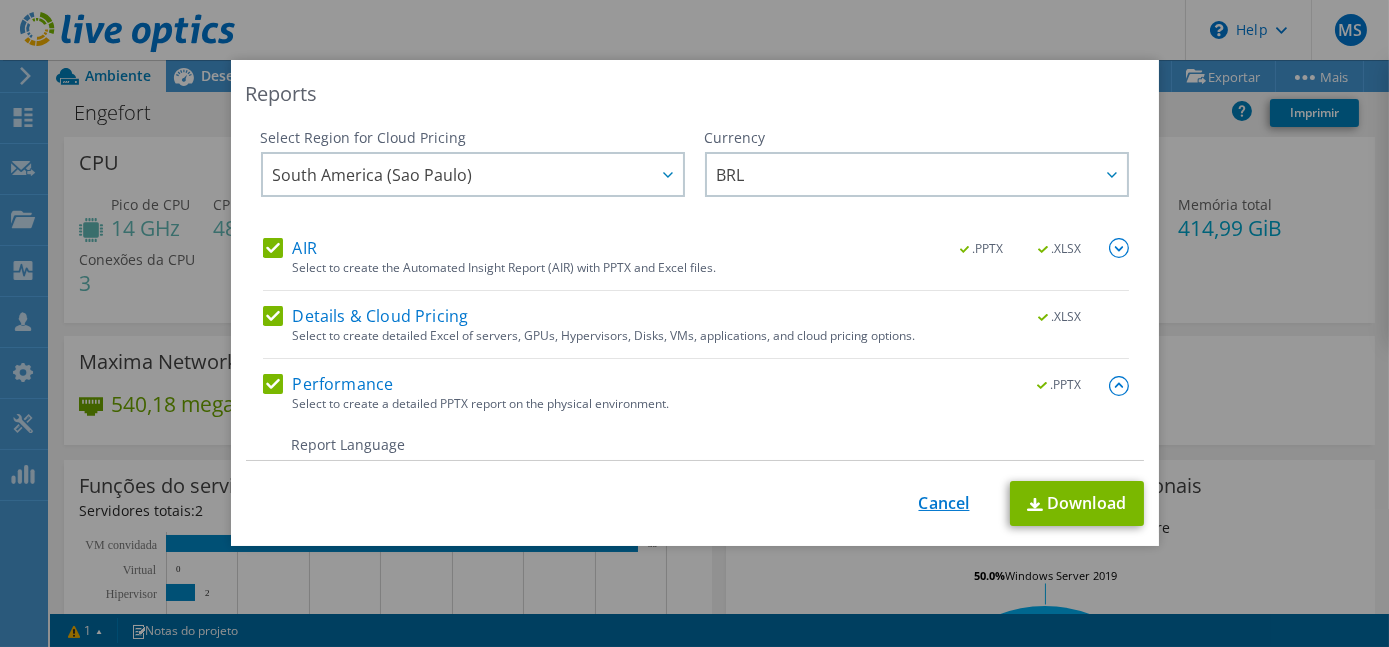 click on "Cancel" at bounding box center [944, 503] 